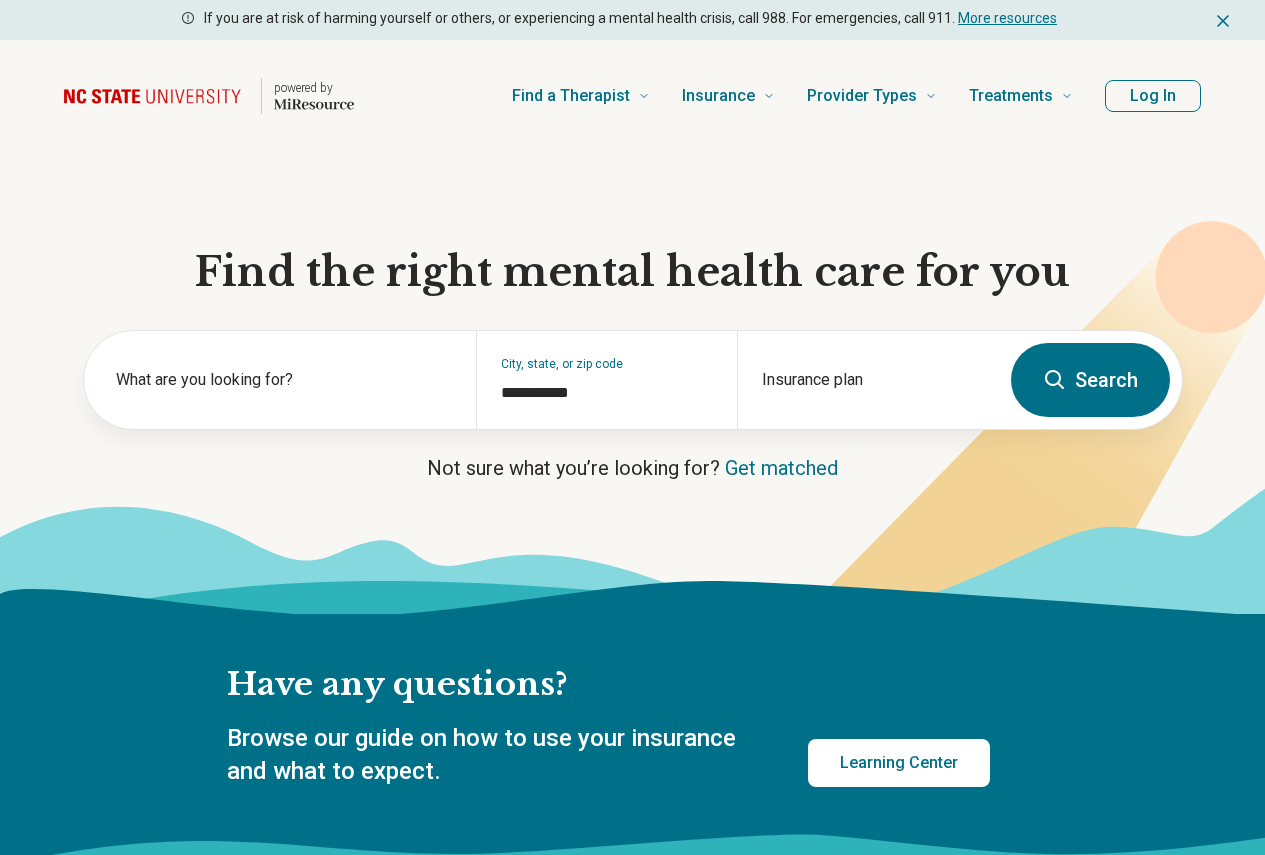 scroll, scrollTop: 0, scrollLeft: 0, axis: both 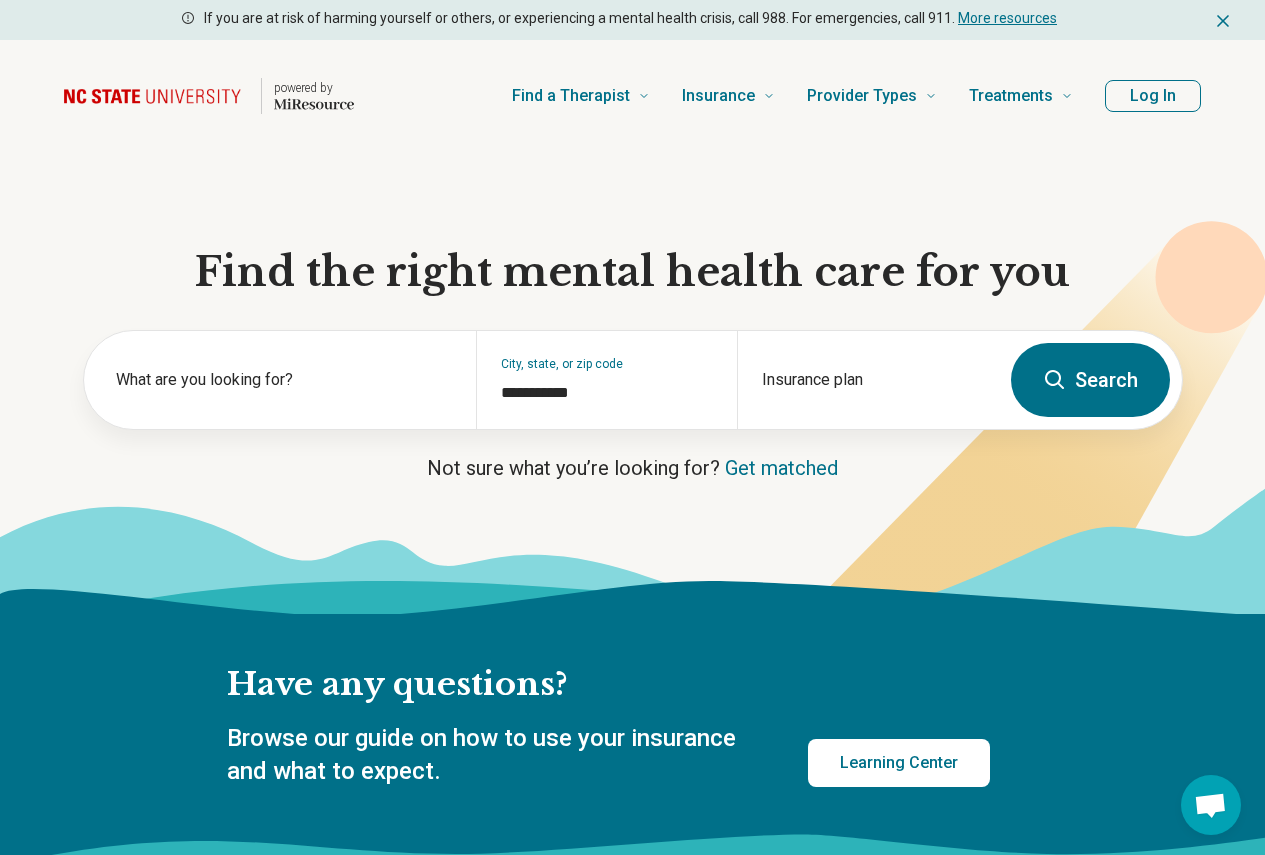 click on "Log In" at bounding box center (1153, 96) 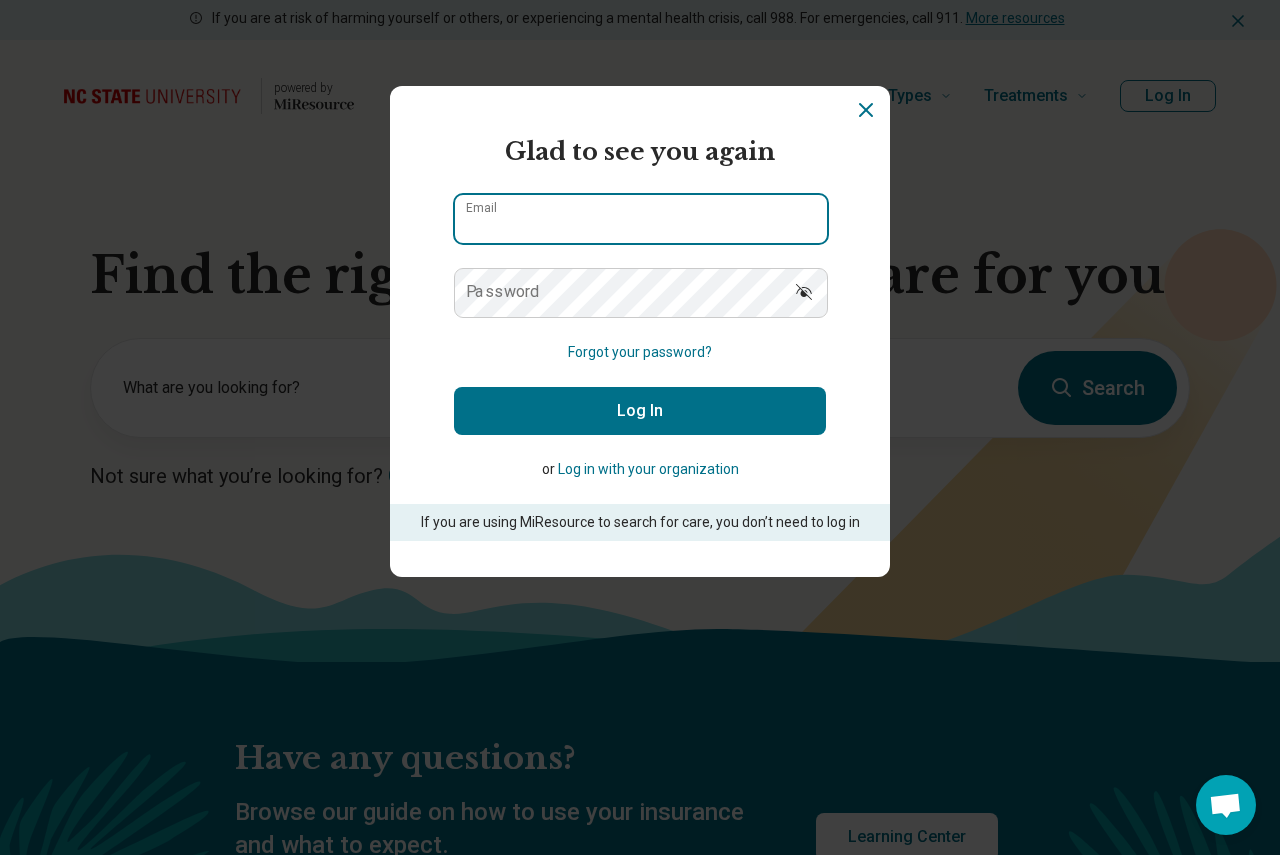 type on "**********" 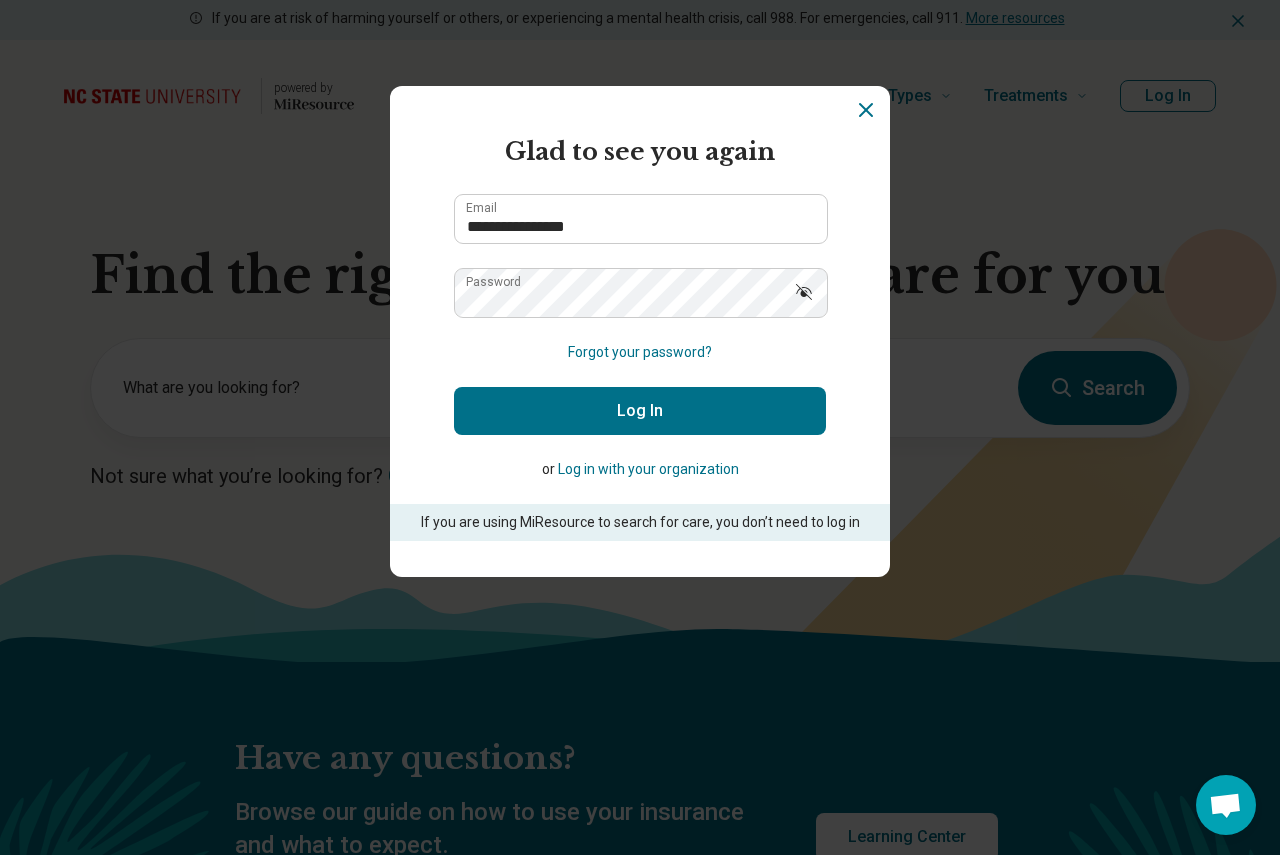 click on "Log In" at bounding box center [640, 411] 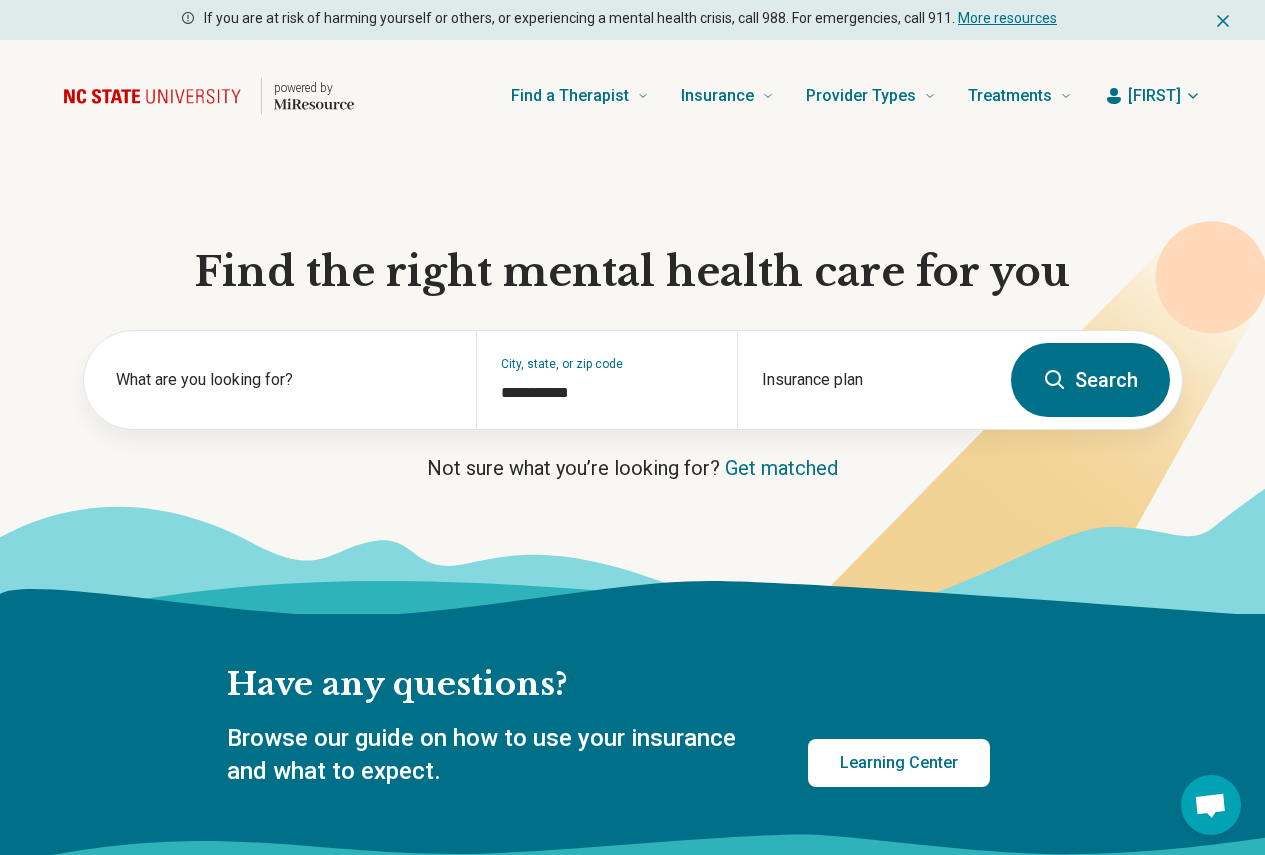 click on "Search" at bounding box center (1090, 380) 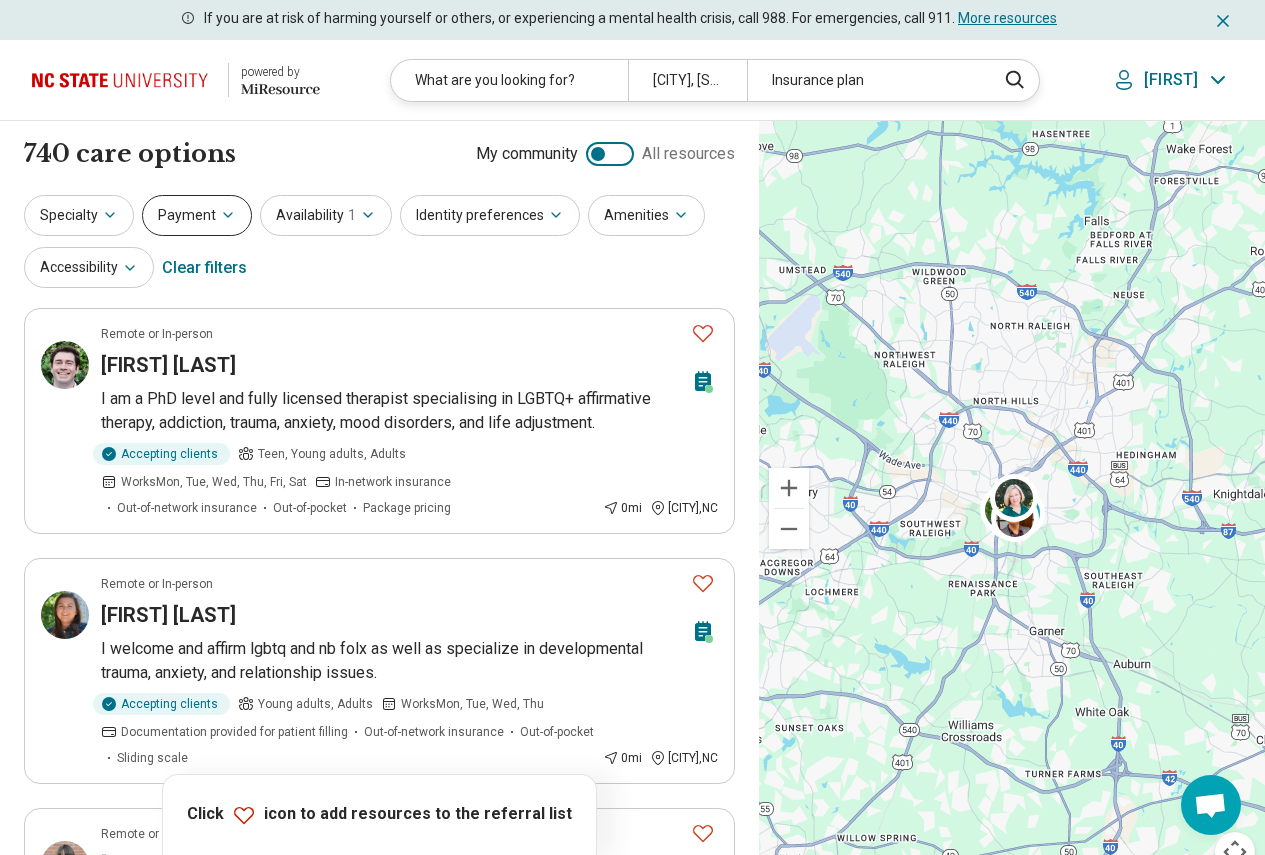 click on "Payment" at bounding box center [197, 215] 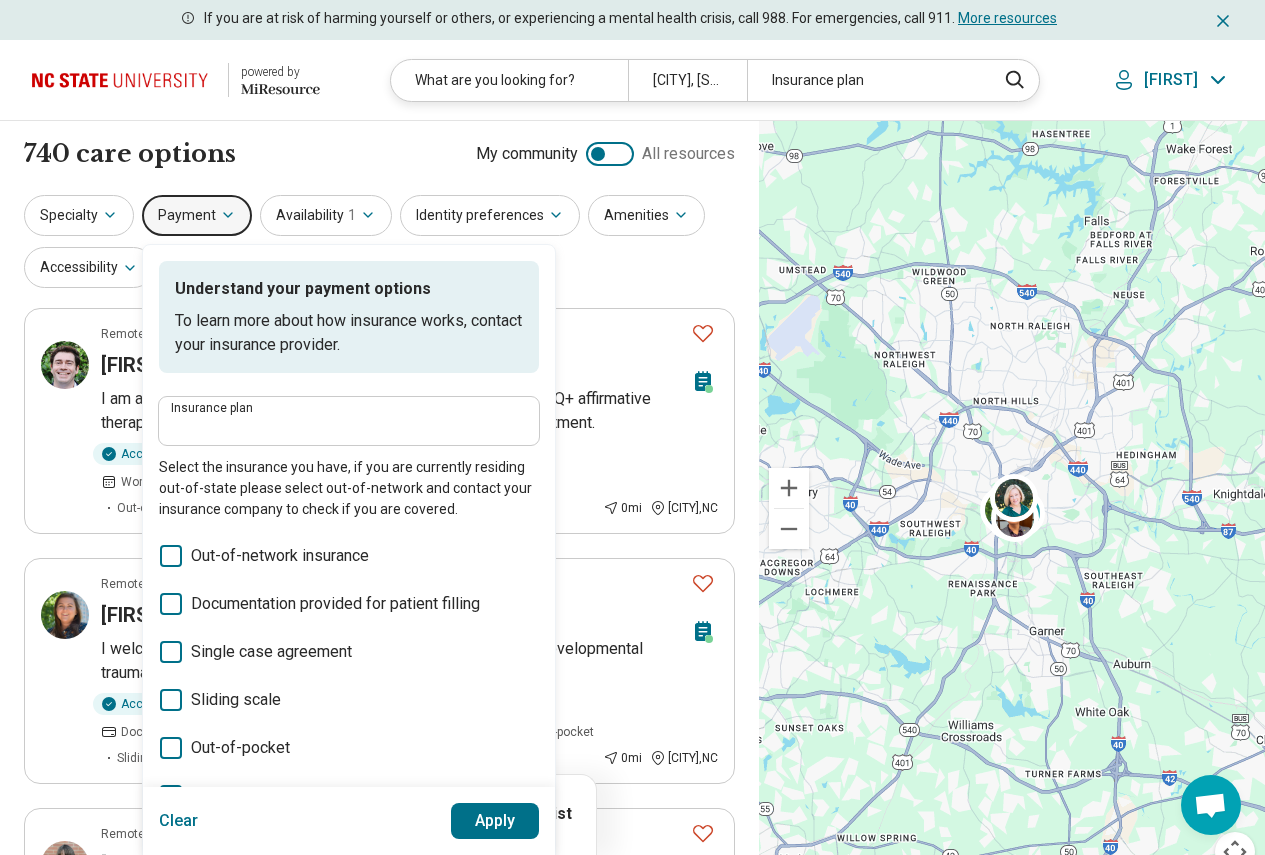 click on "Insurance plan" at bounding box center [349, 421] 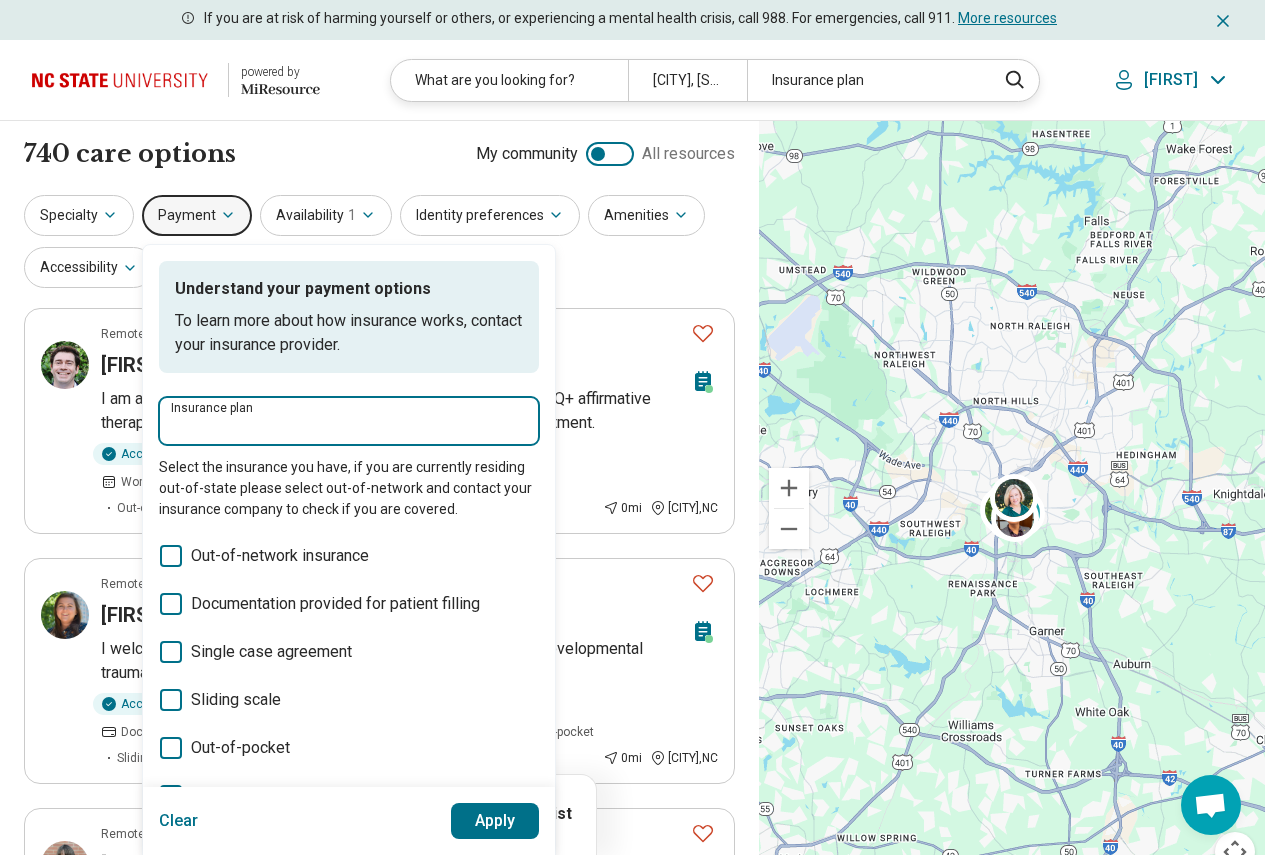 click on "Insurance plan" at bounding box center (349, 427) 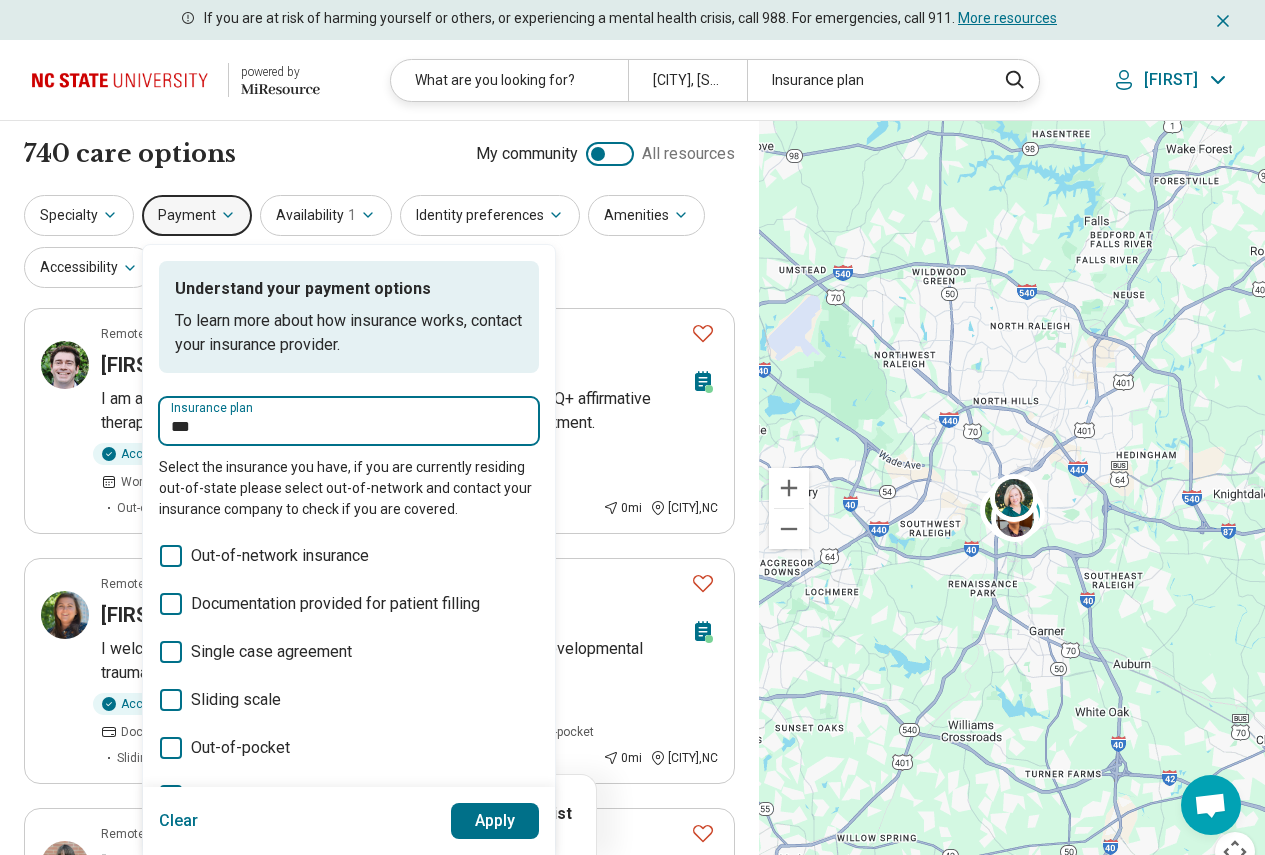 type on "****" 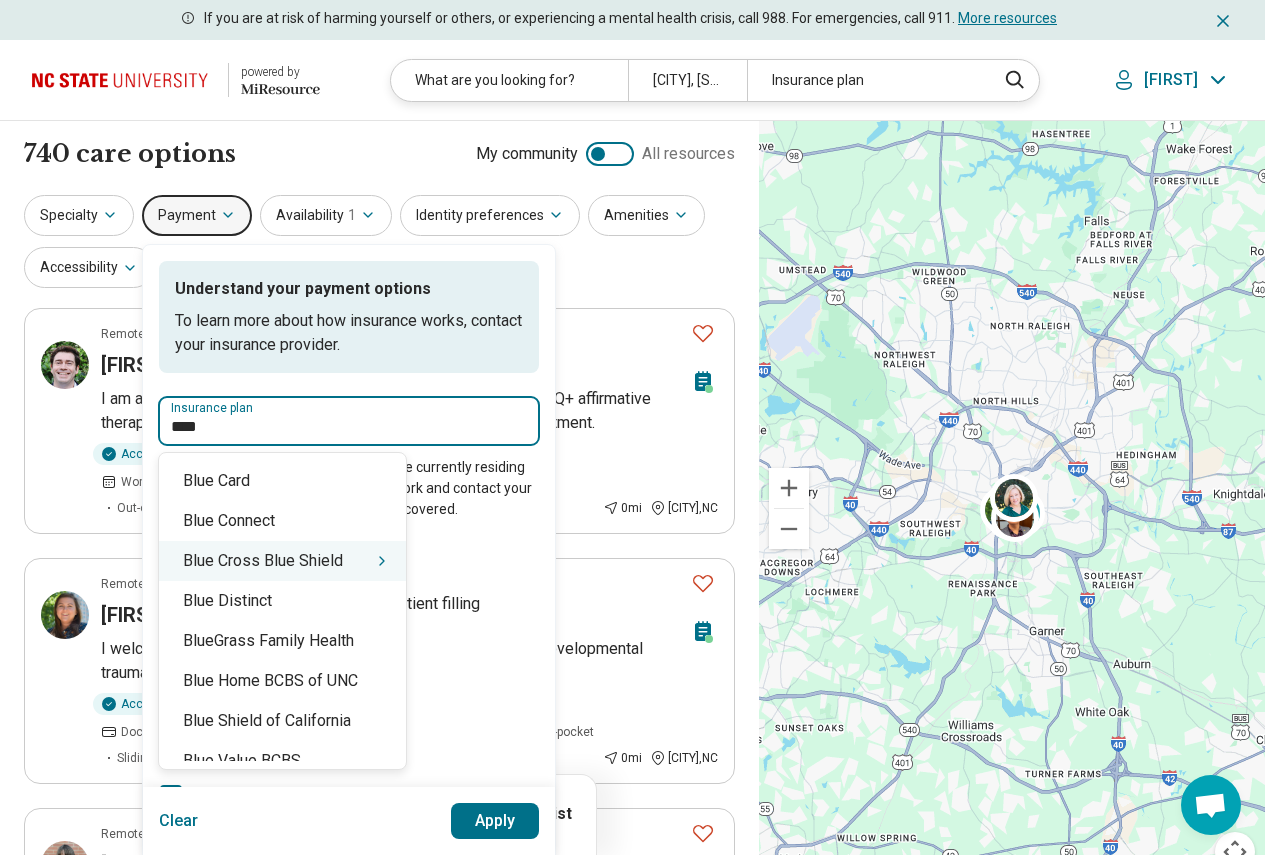 click on "Blue Cross Blue Shield" at bounding box center (282, 561) 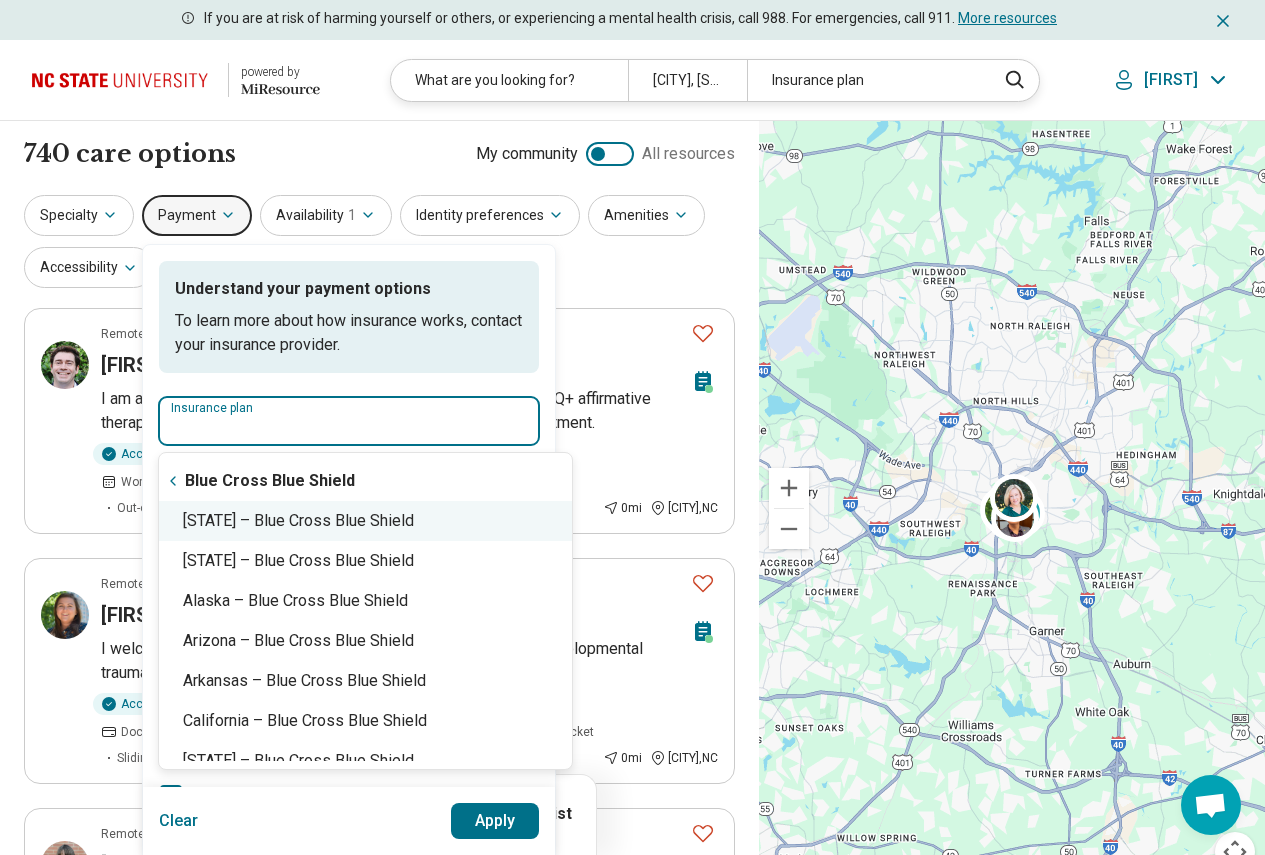click on "North Carolina – Blue Cross Blue Shield" at bounding box center [365, 521] 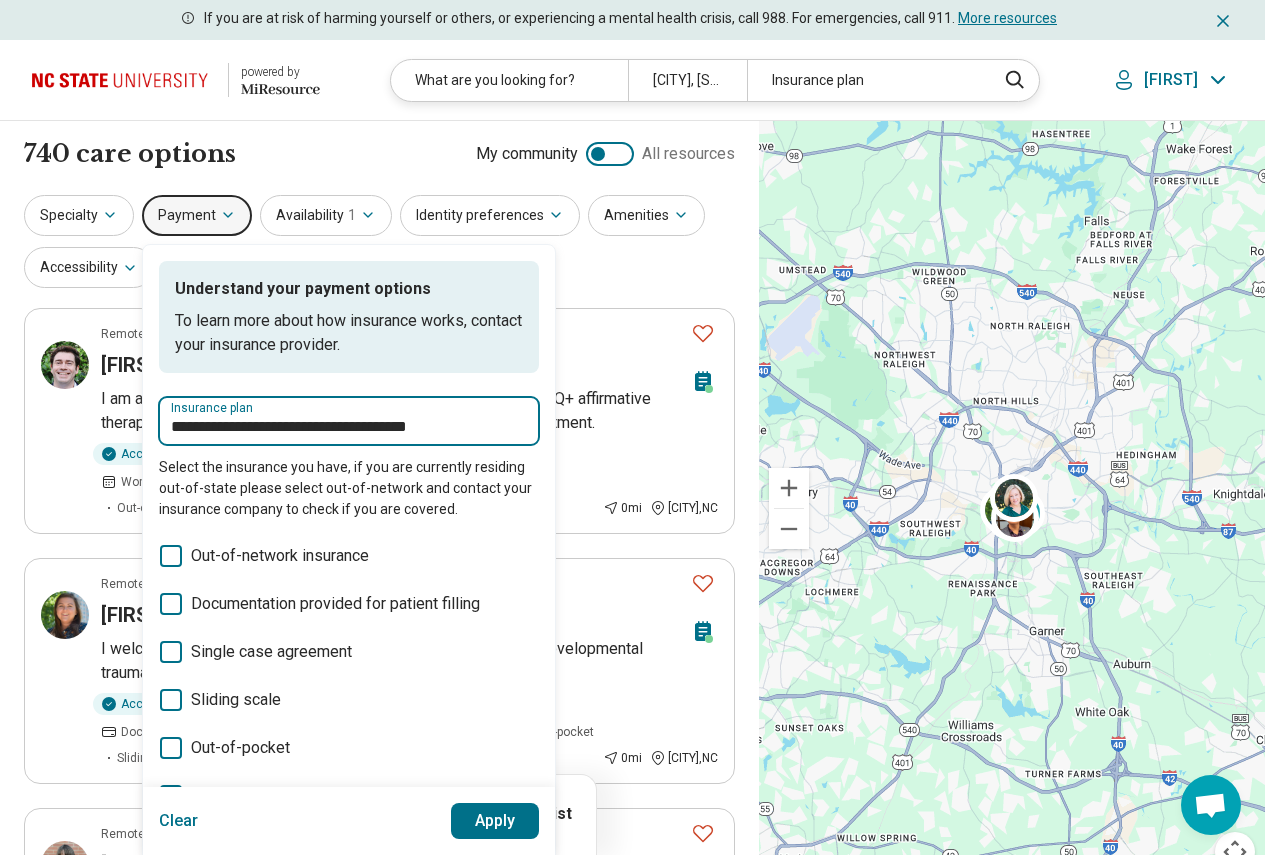 type on "**********" 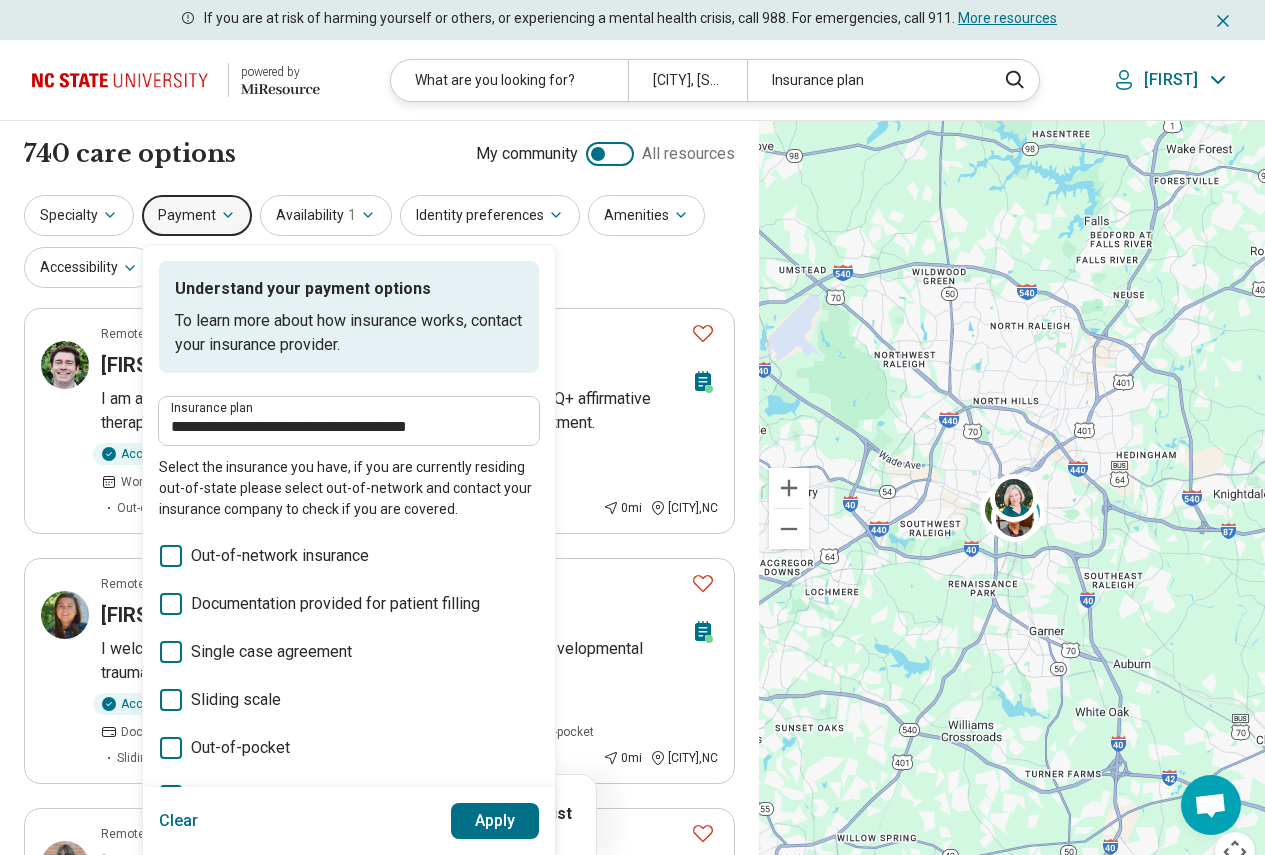 click on "Apply" at bounding box center [495, 821] 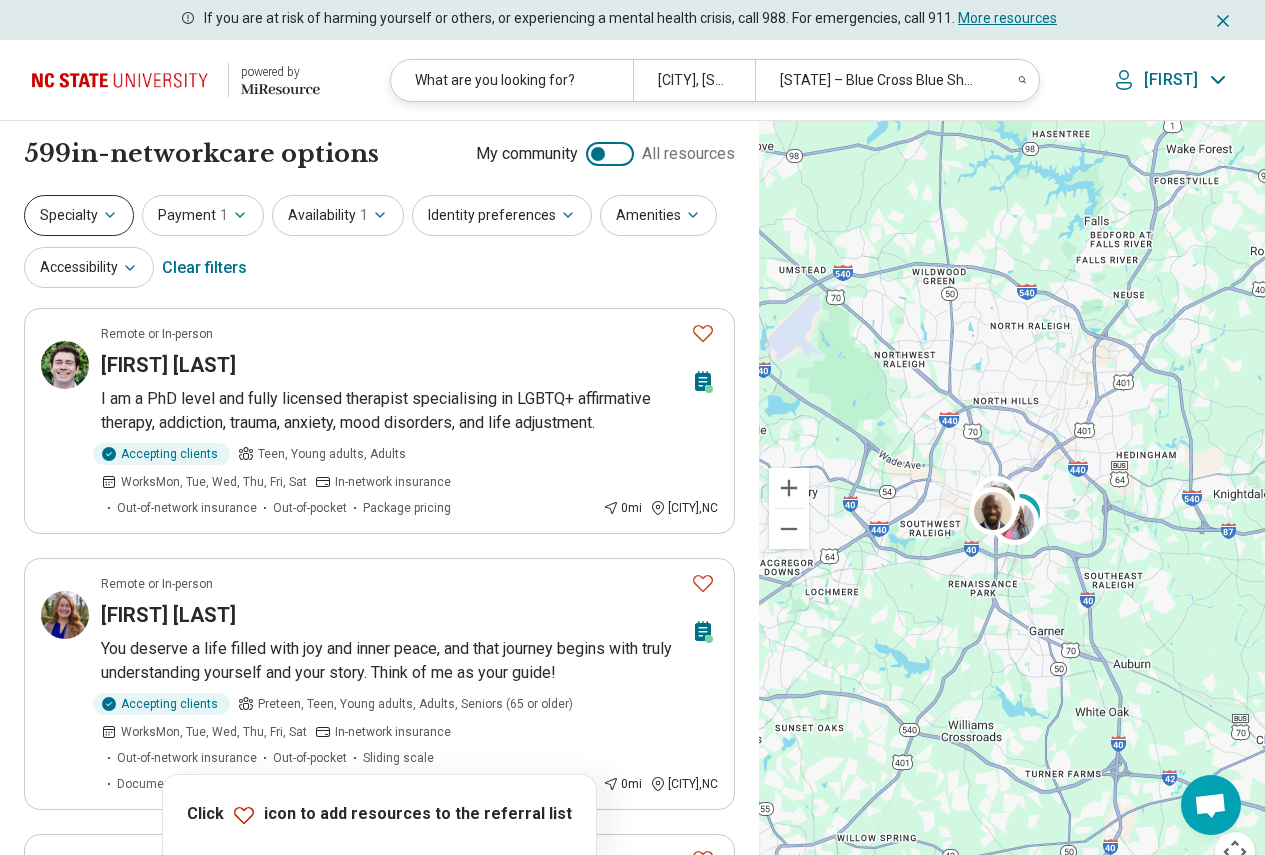 click on "Specialty" at bounding box center [79, 215] 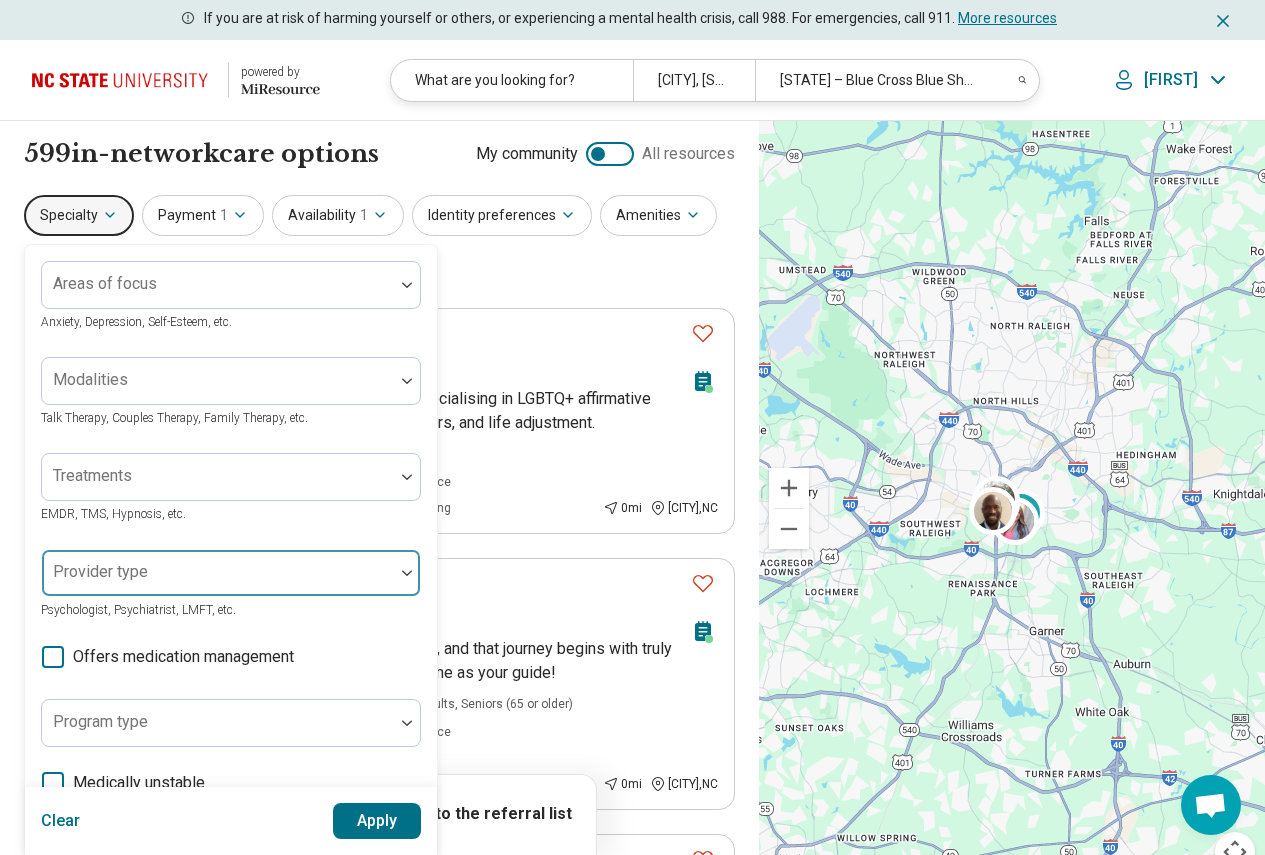 click on "Provider type Psychologist, Psychiatrist, LMFT, etc." at bounding box center (231, 585) 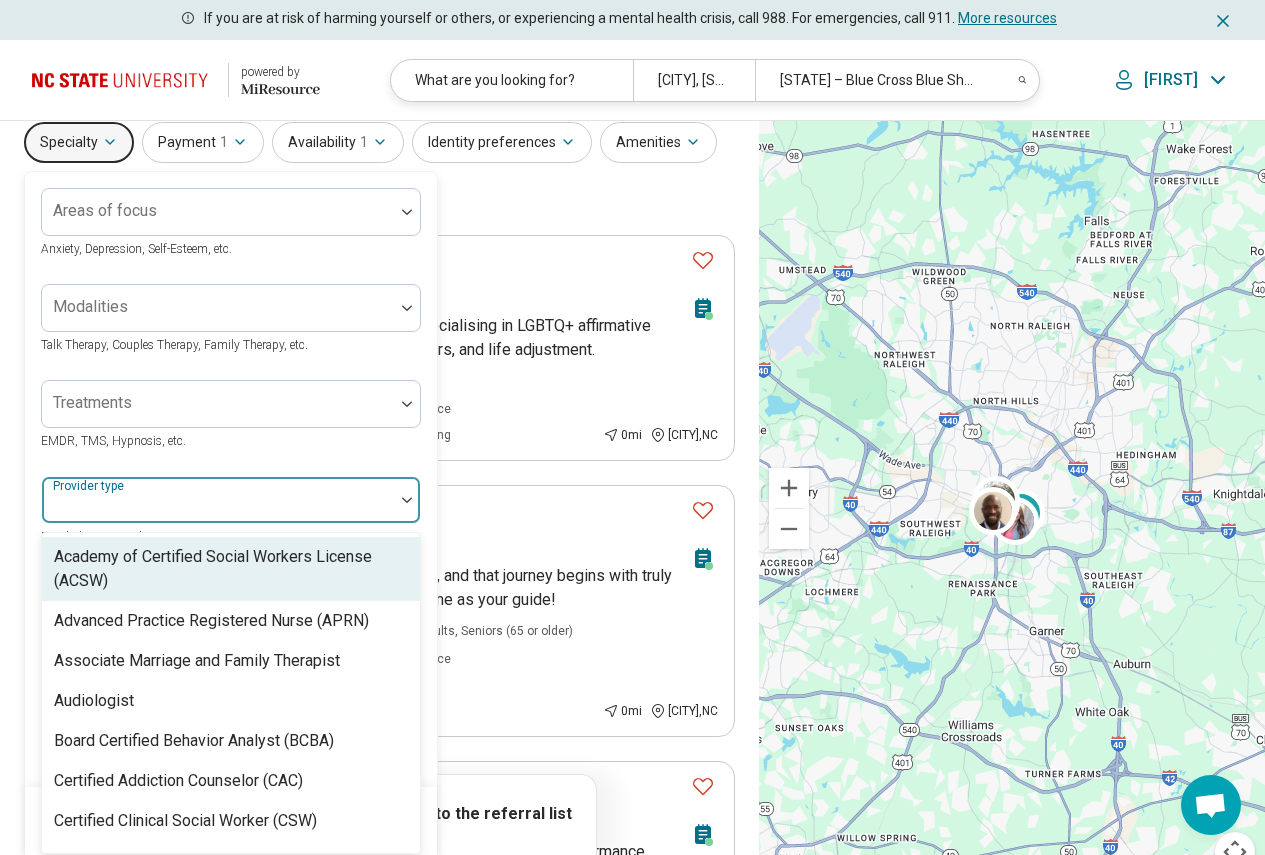 scroll, scrollTop: 80, scrollLeft: 0, axis: vertical 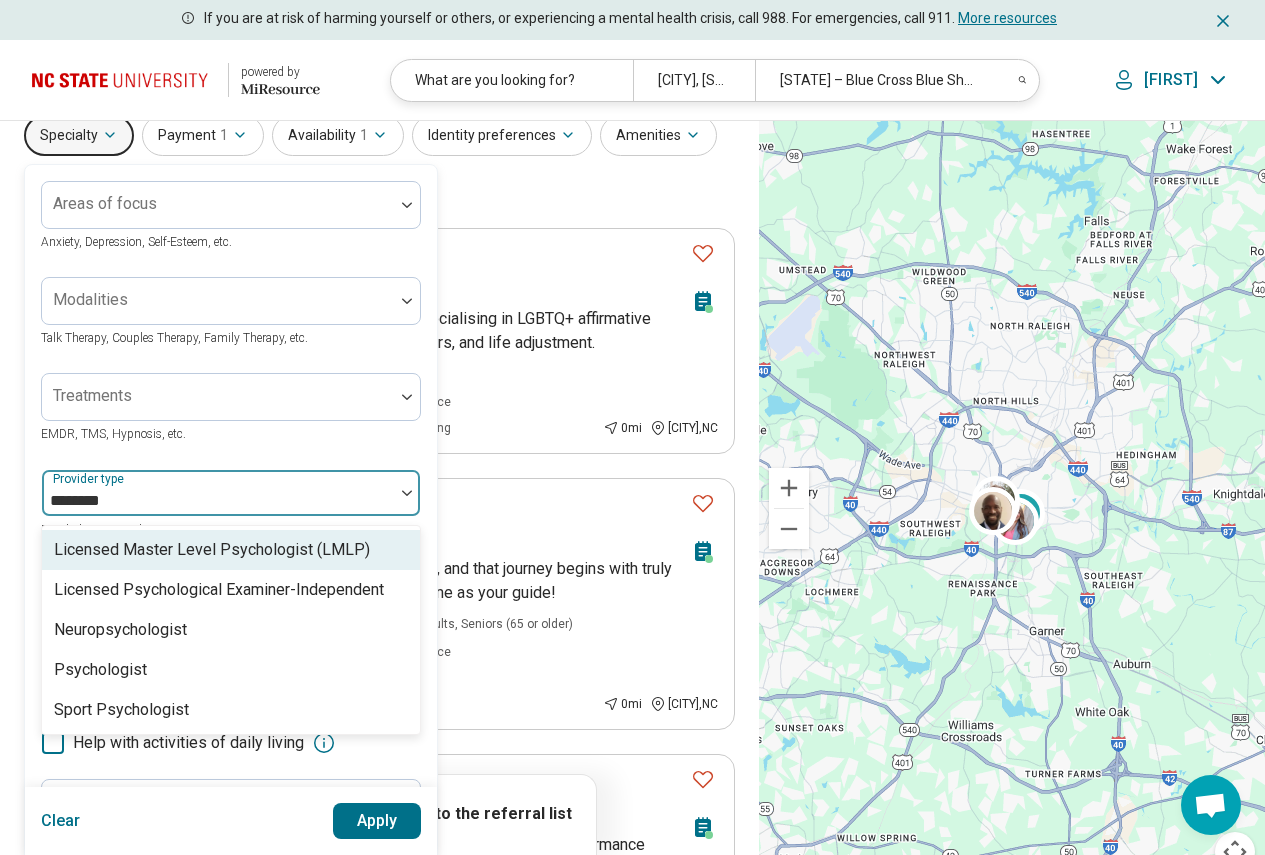 type on "*********" 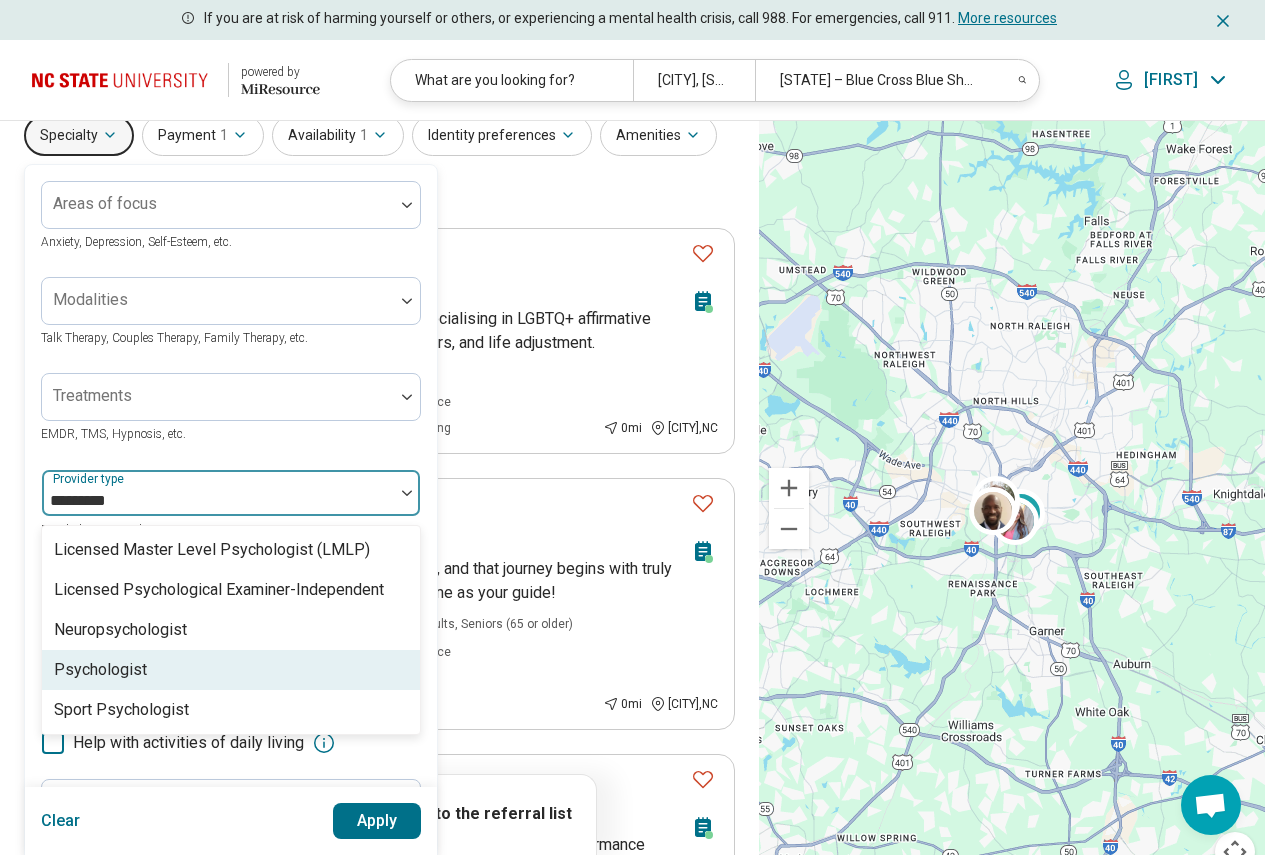 click on "Psychologist" at bounding box center [231, 670] 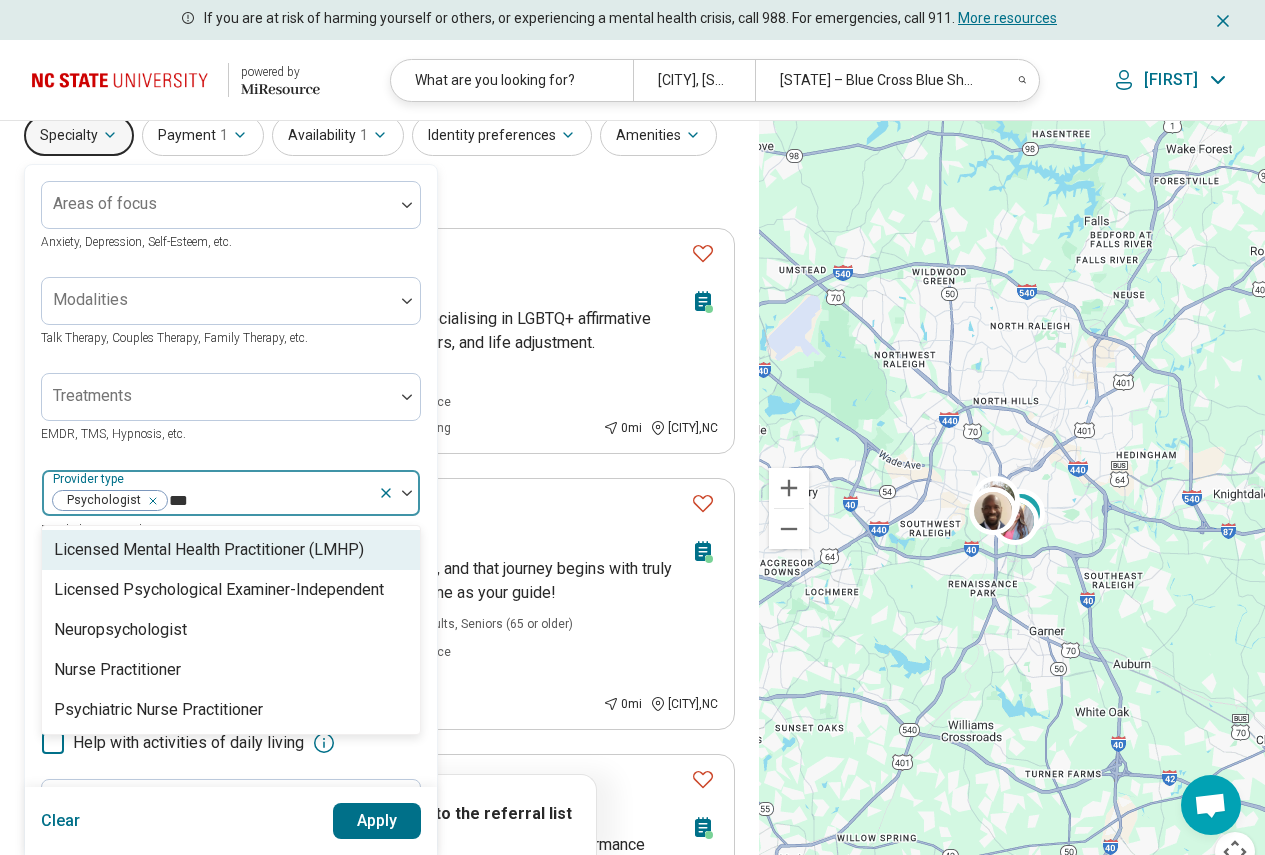 type on "****" 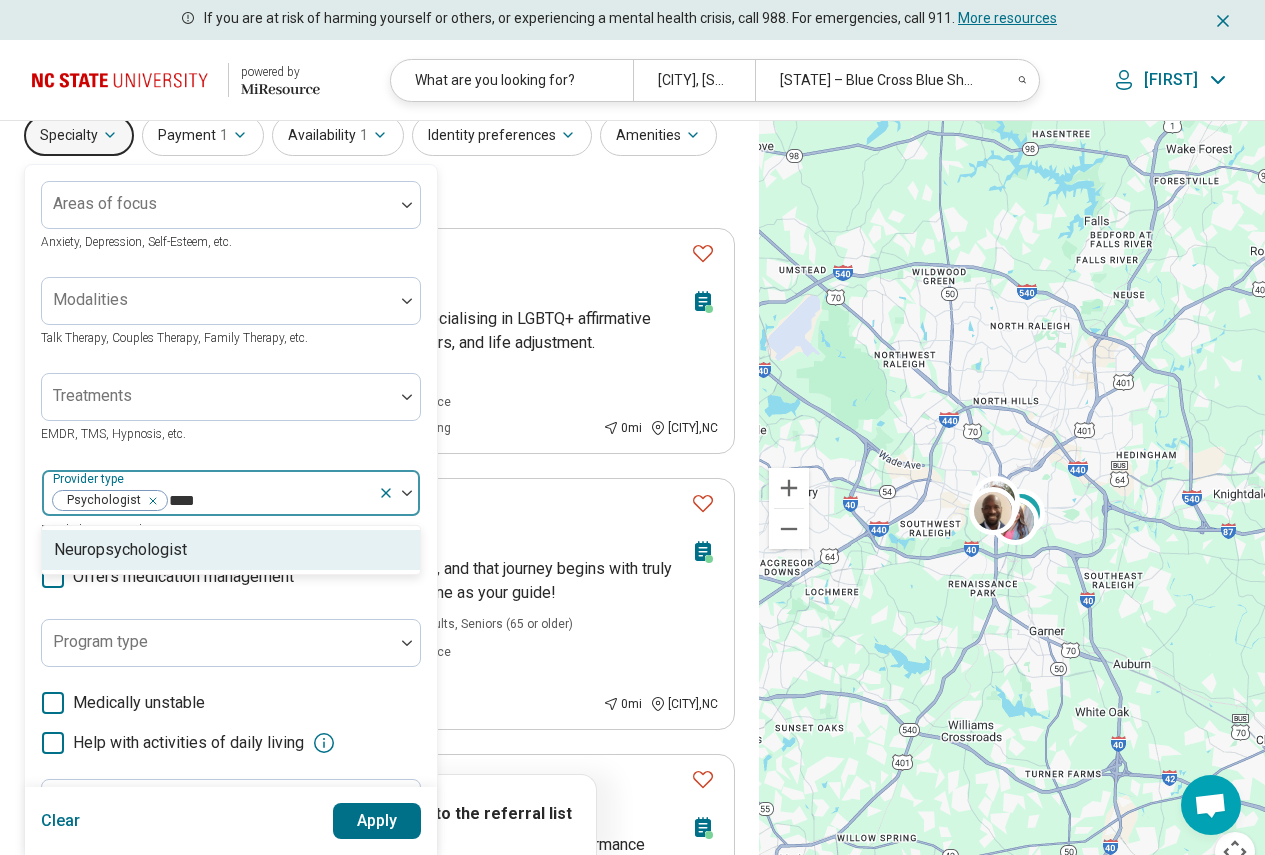 click on "Neuropsychologist" at bounding box center [231, 550] 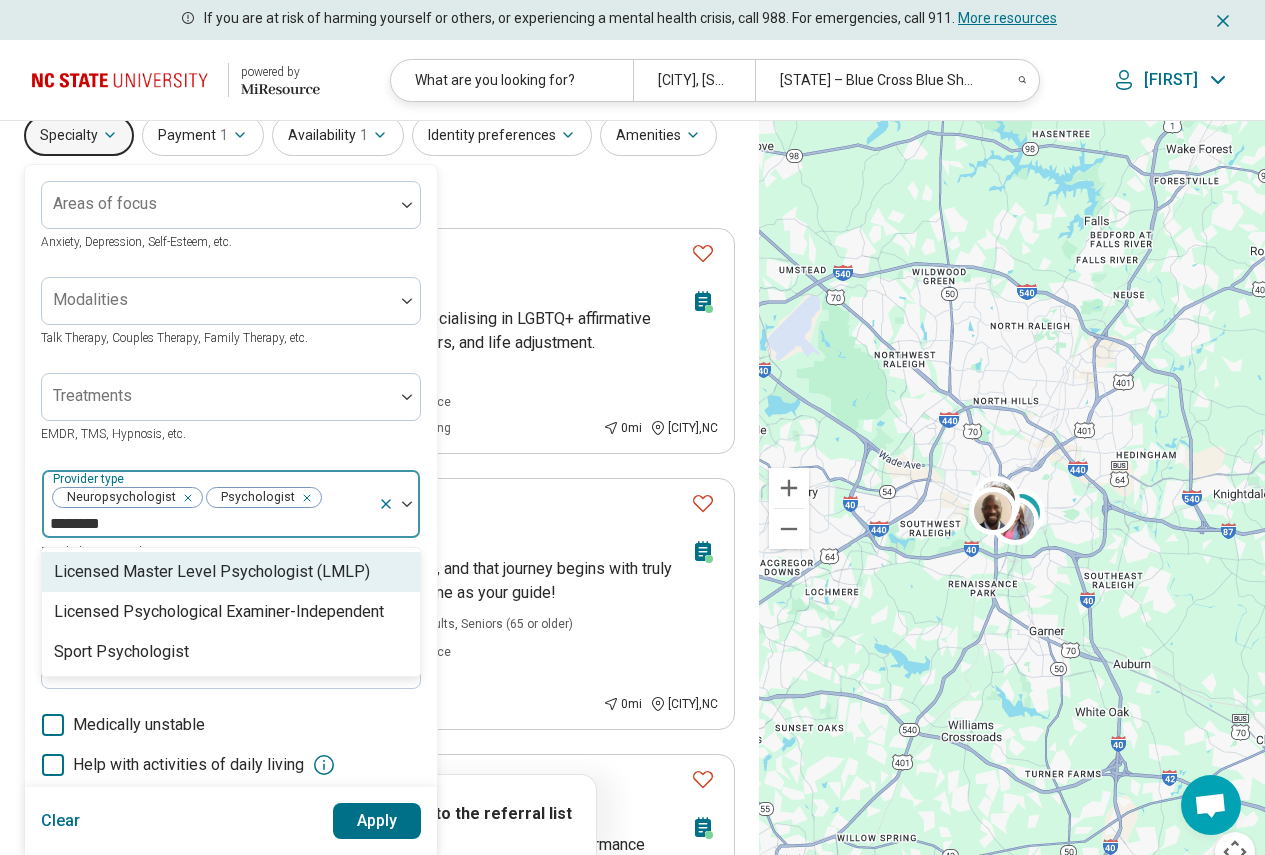 type on "*********" 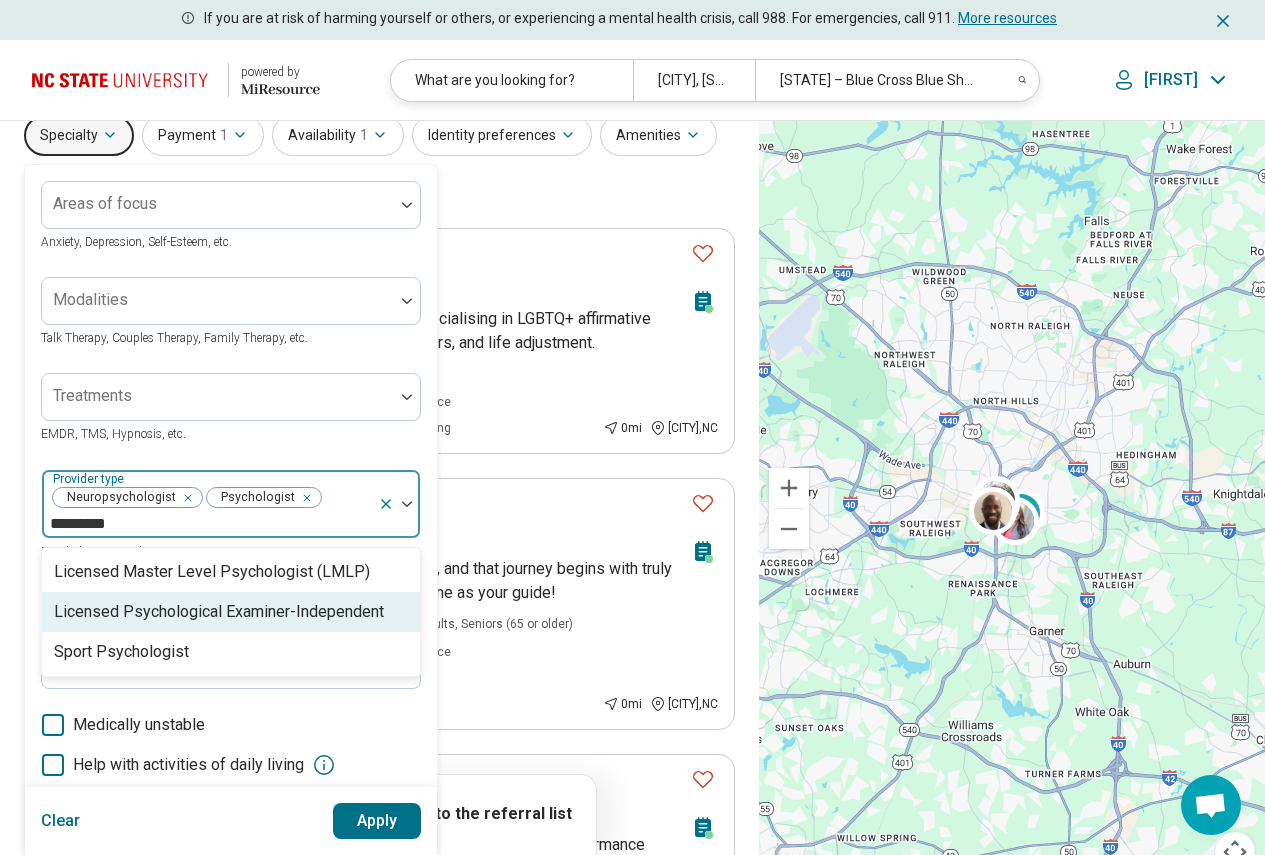 click on "Licensed Psychological Examiner-Independent" at bounding box center (219, 612) 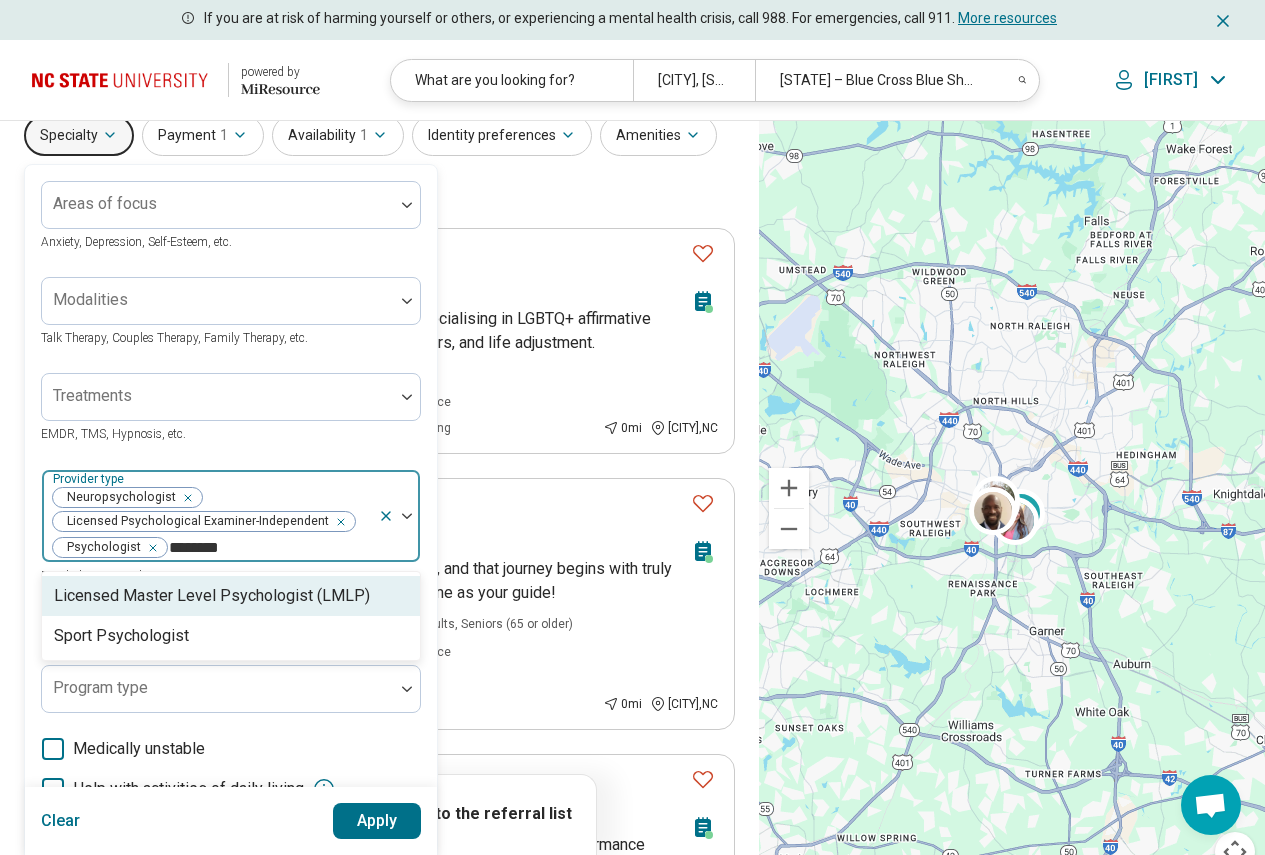 type on "*********" 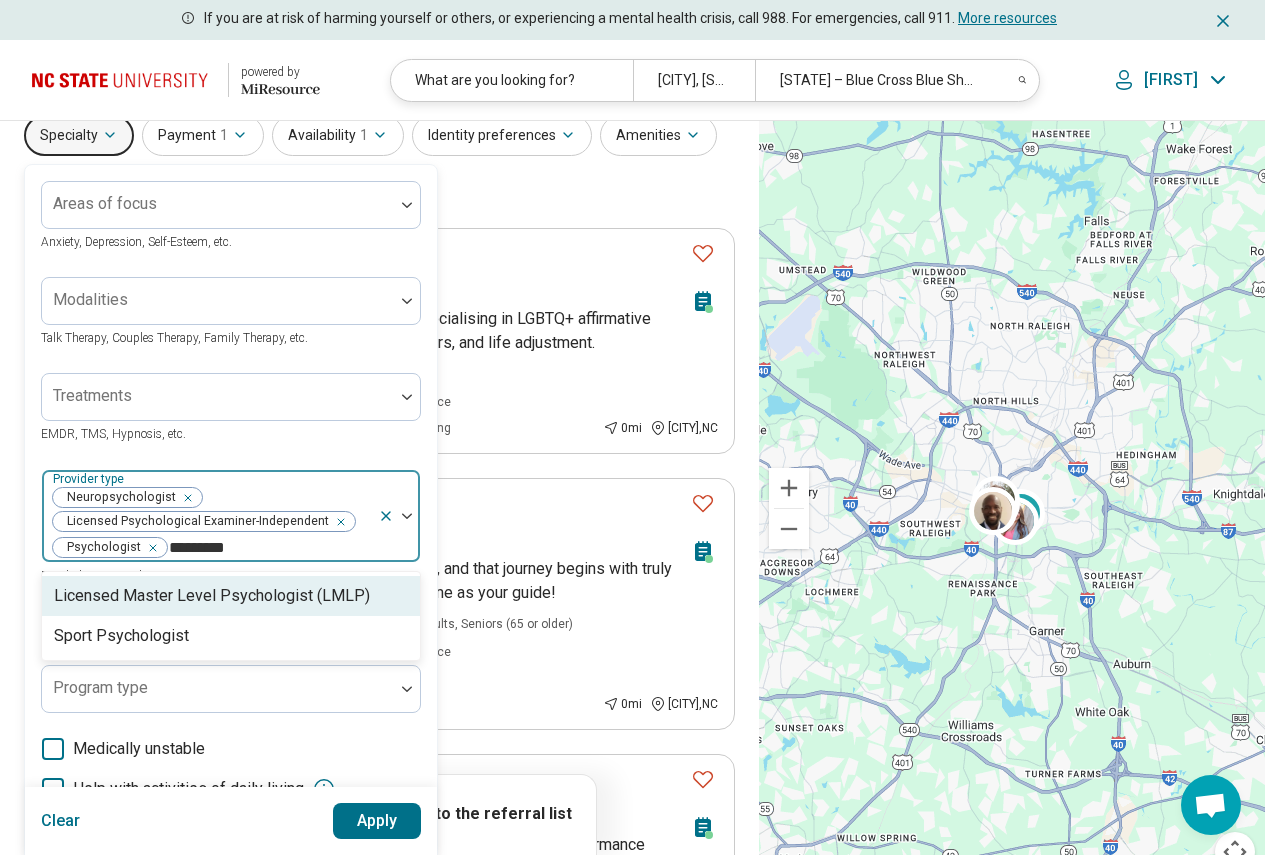 click on "Licensed Master Level Psychologist (LMLP)" at bounding box center [231, 596] 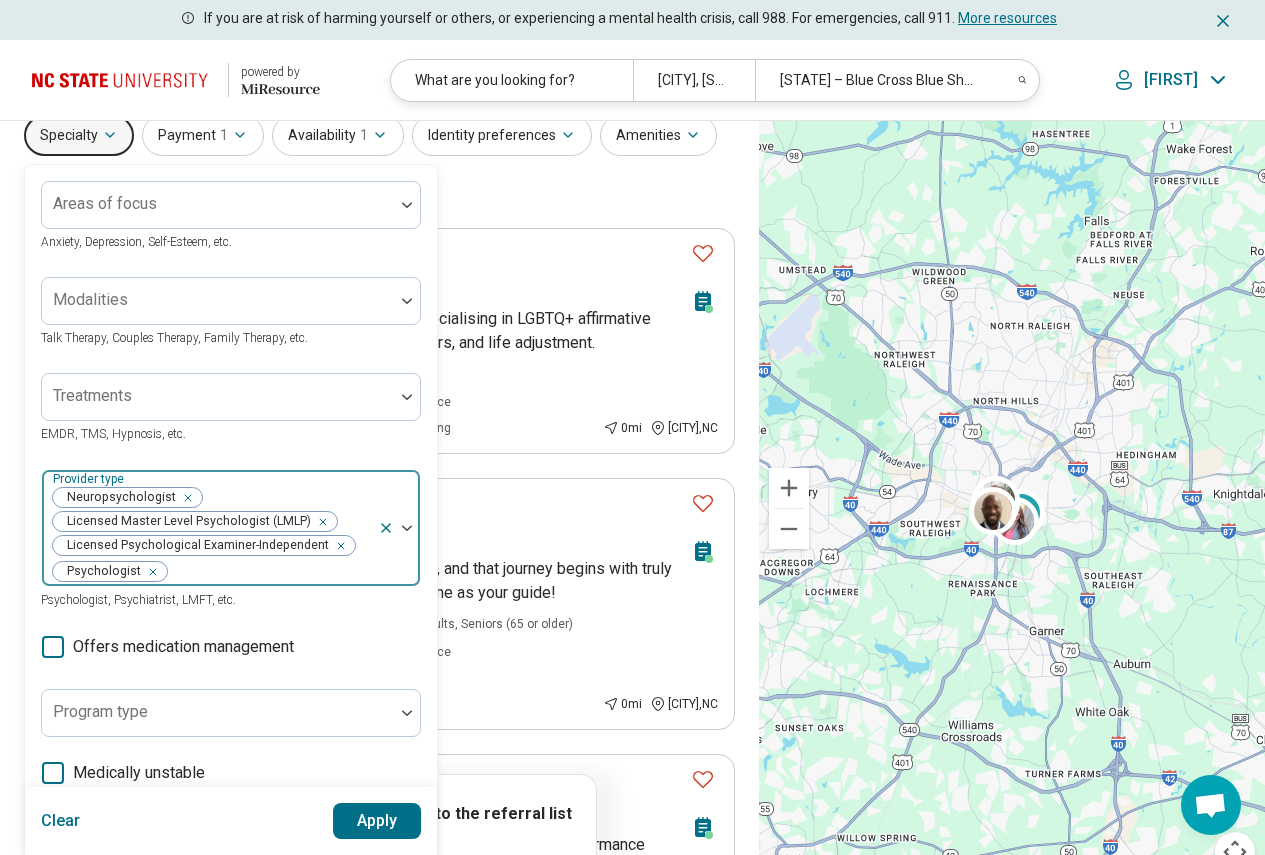 click at bounding box center (407, 528) 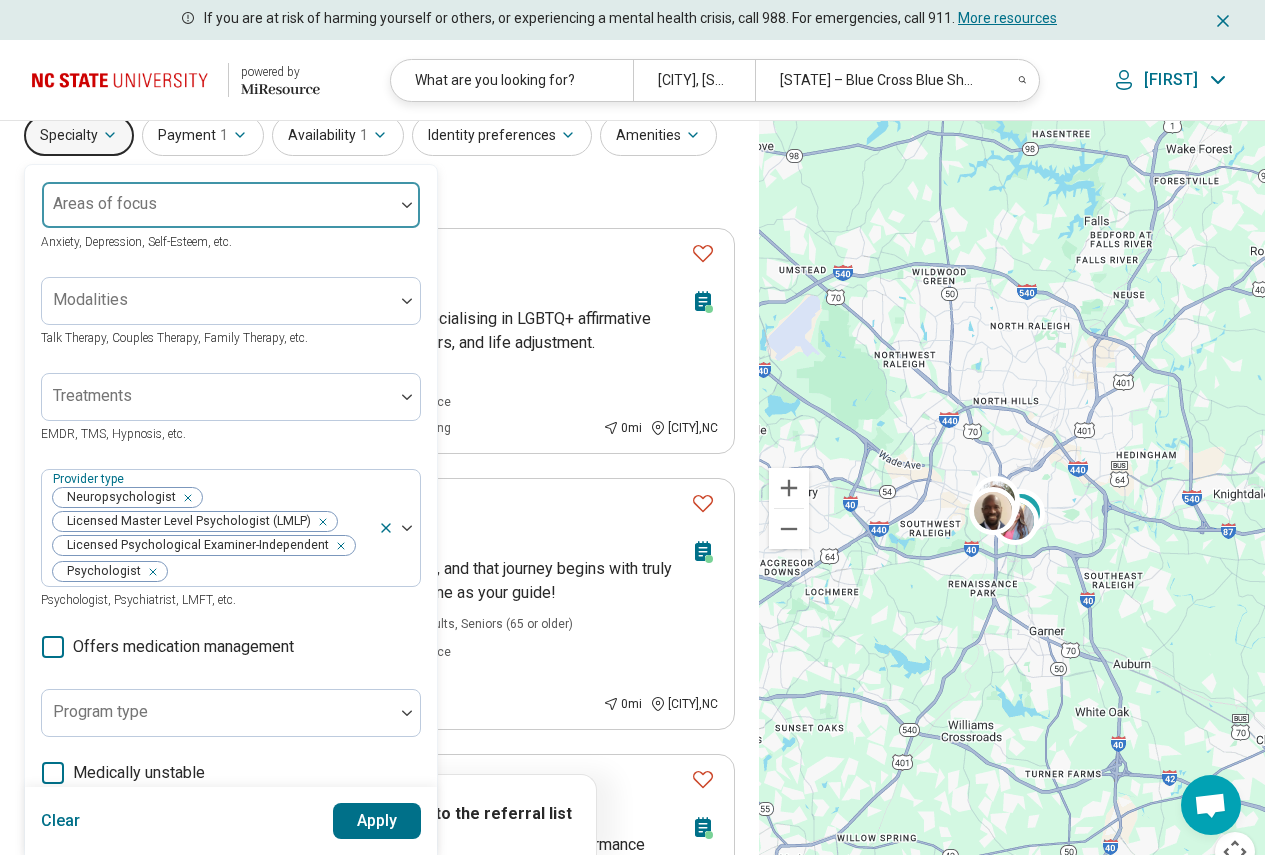 click on "Areas of focus" at bounding box center (231, 205) 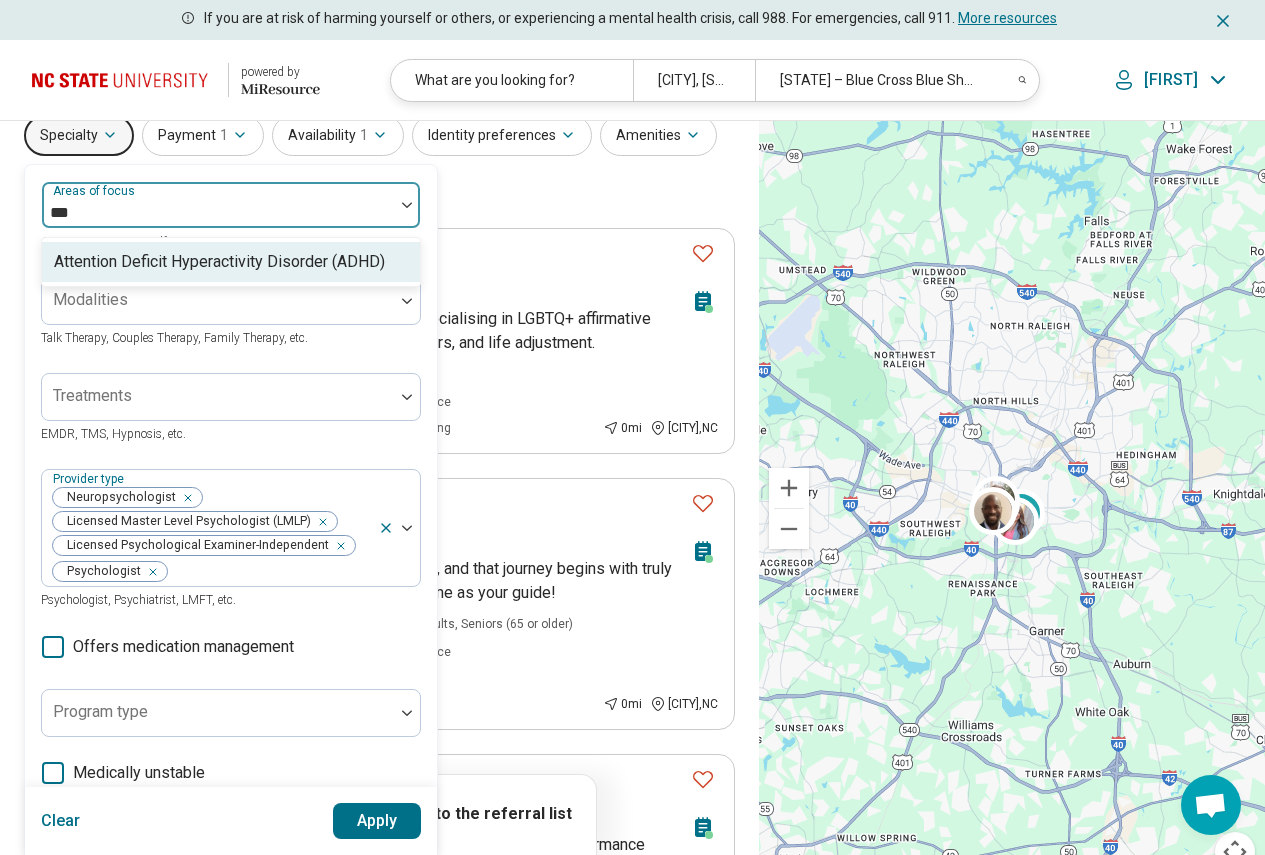 type on "****" 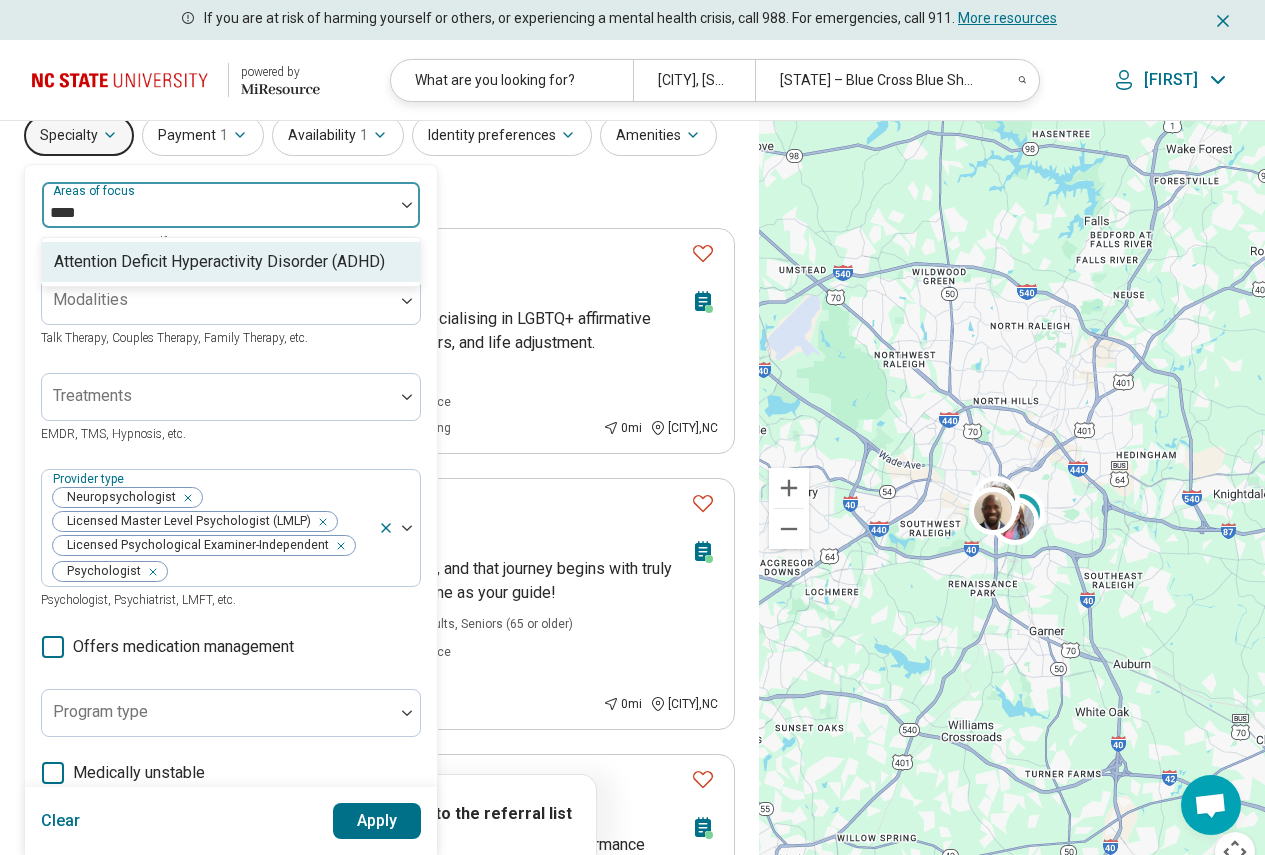 click on "Attention Deficit Hyperactivity Disorder (ADHD)" at bounding box center [219, 262] 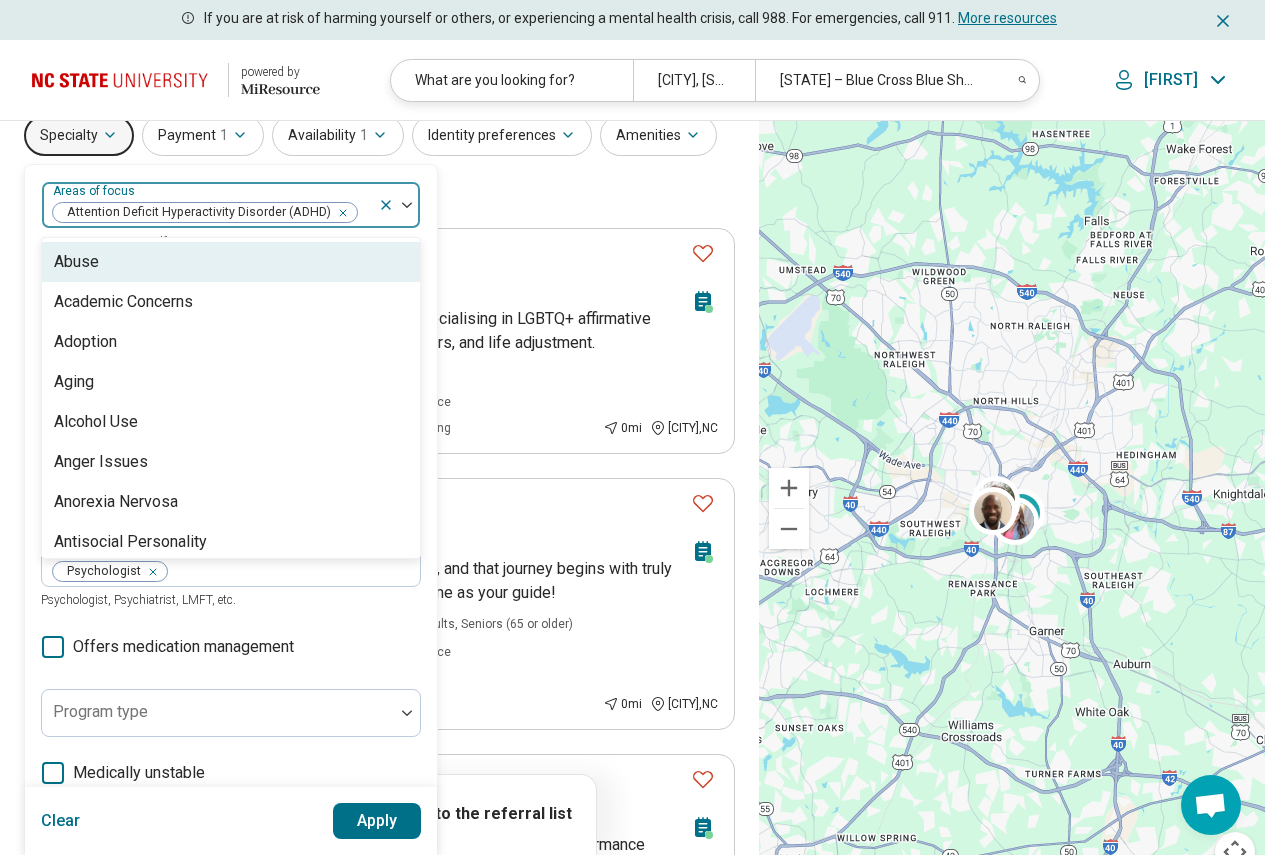 click on "Apply" at bounding box center [377, 821] 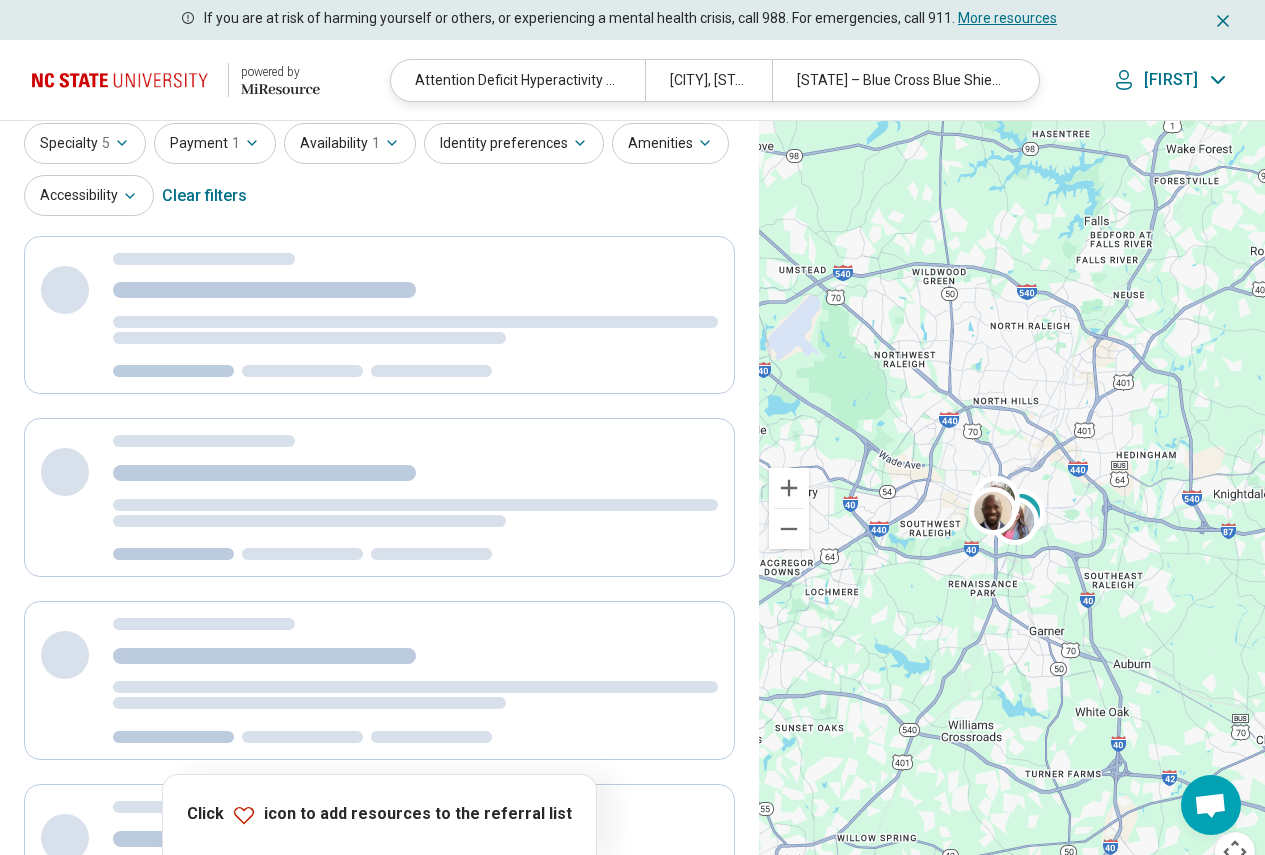 scroll, scrollTop: 0, scrollLeft: 0, axis: both 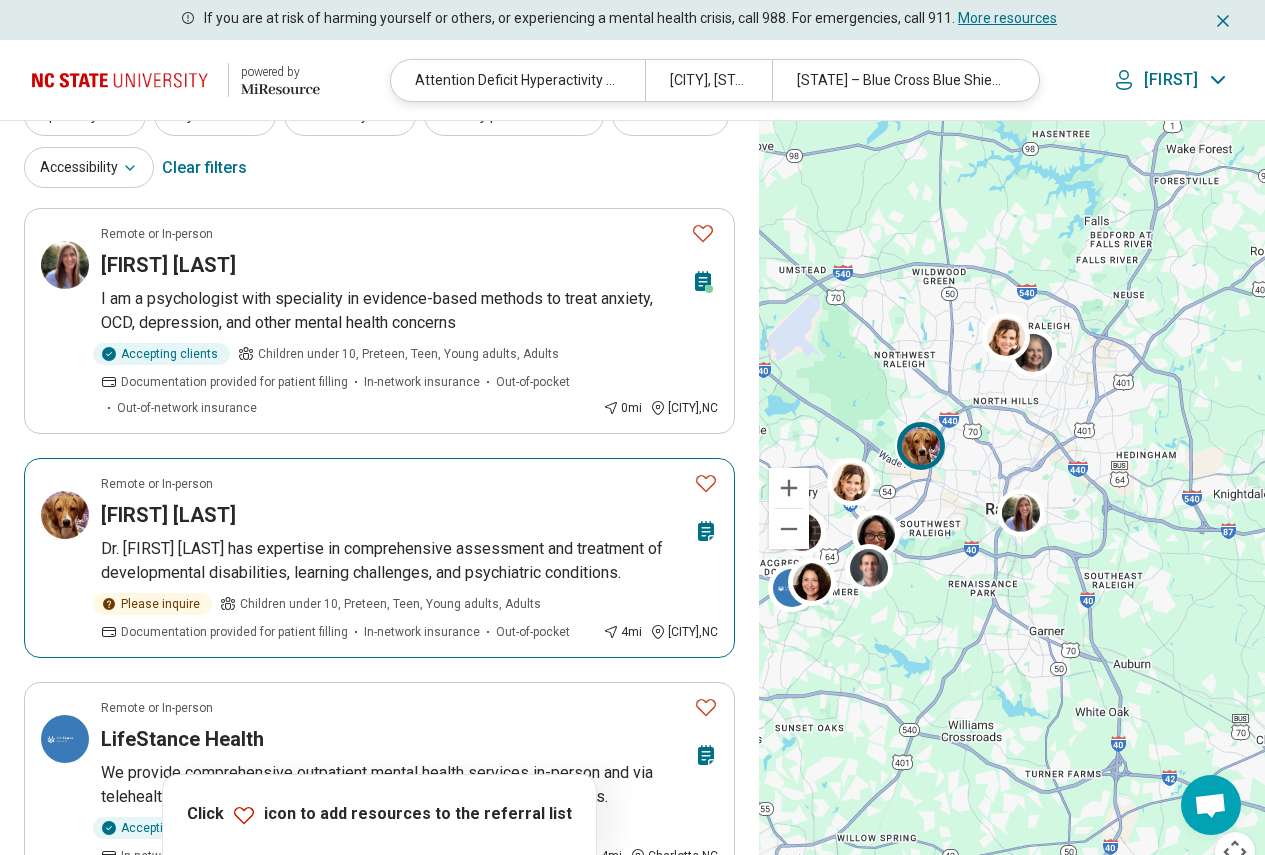 click on "Emily Wray" at bounding box center [168, 515] 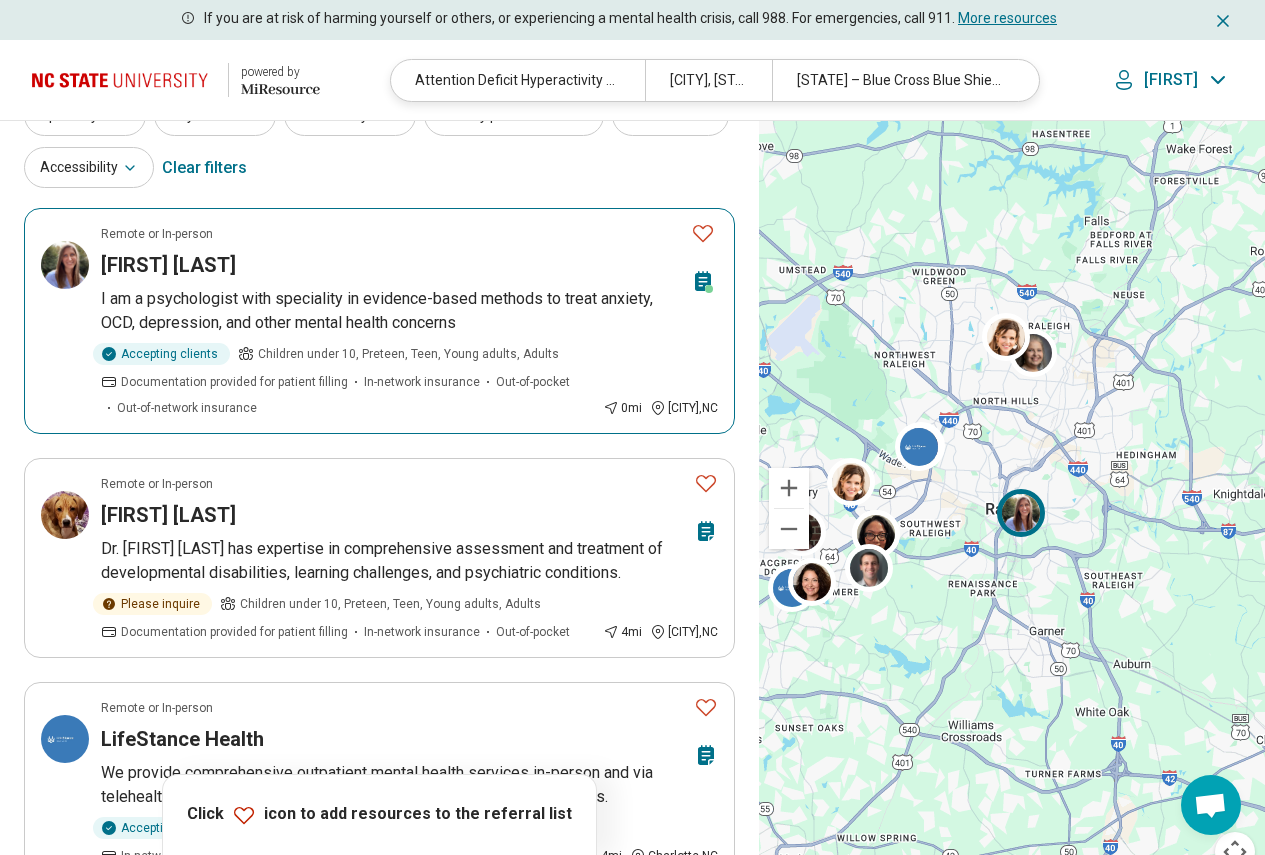 click at bounding box center (65, 265) 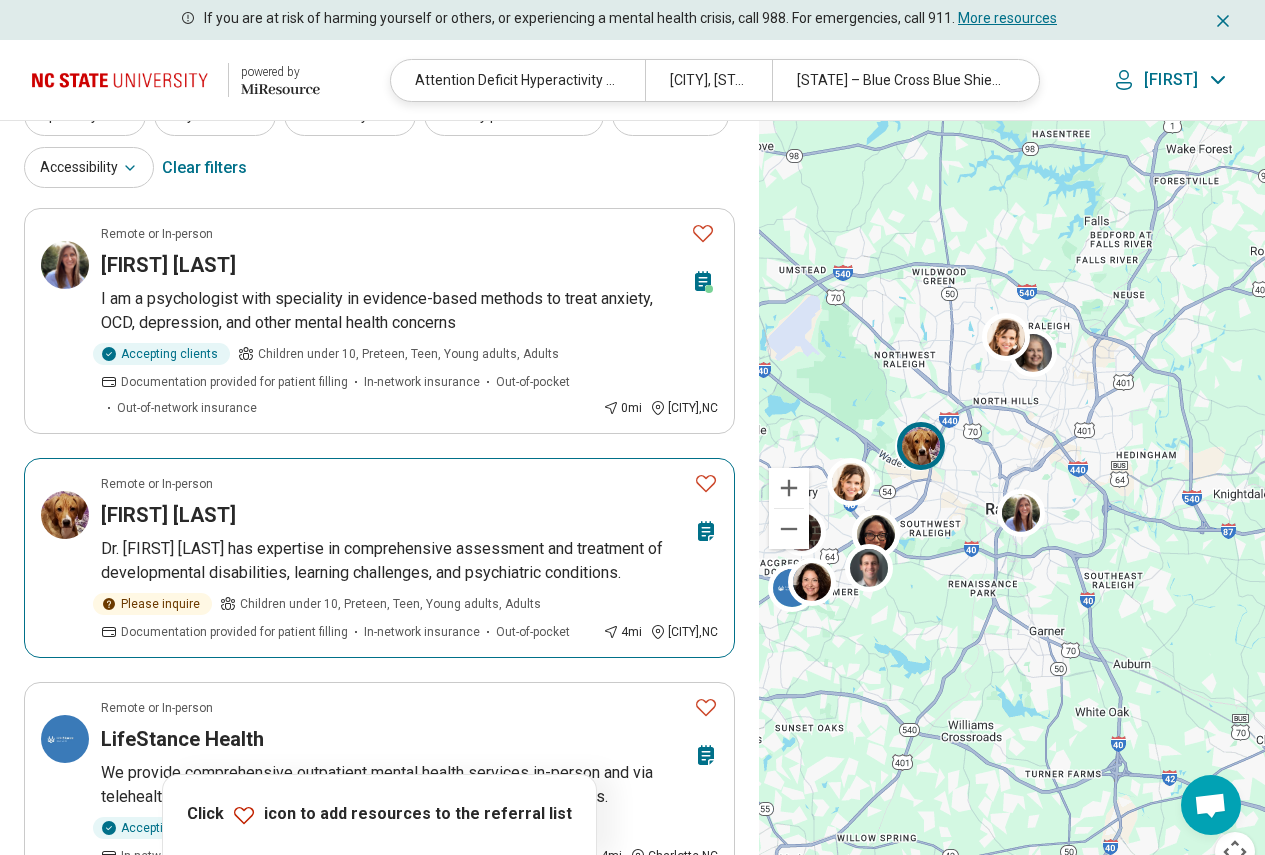click on "Remote or In-person" at bounding box center [393, 484] 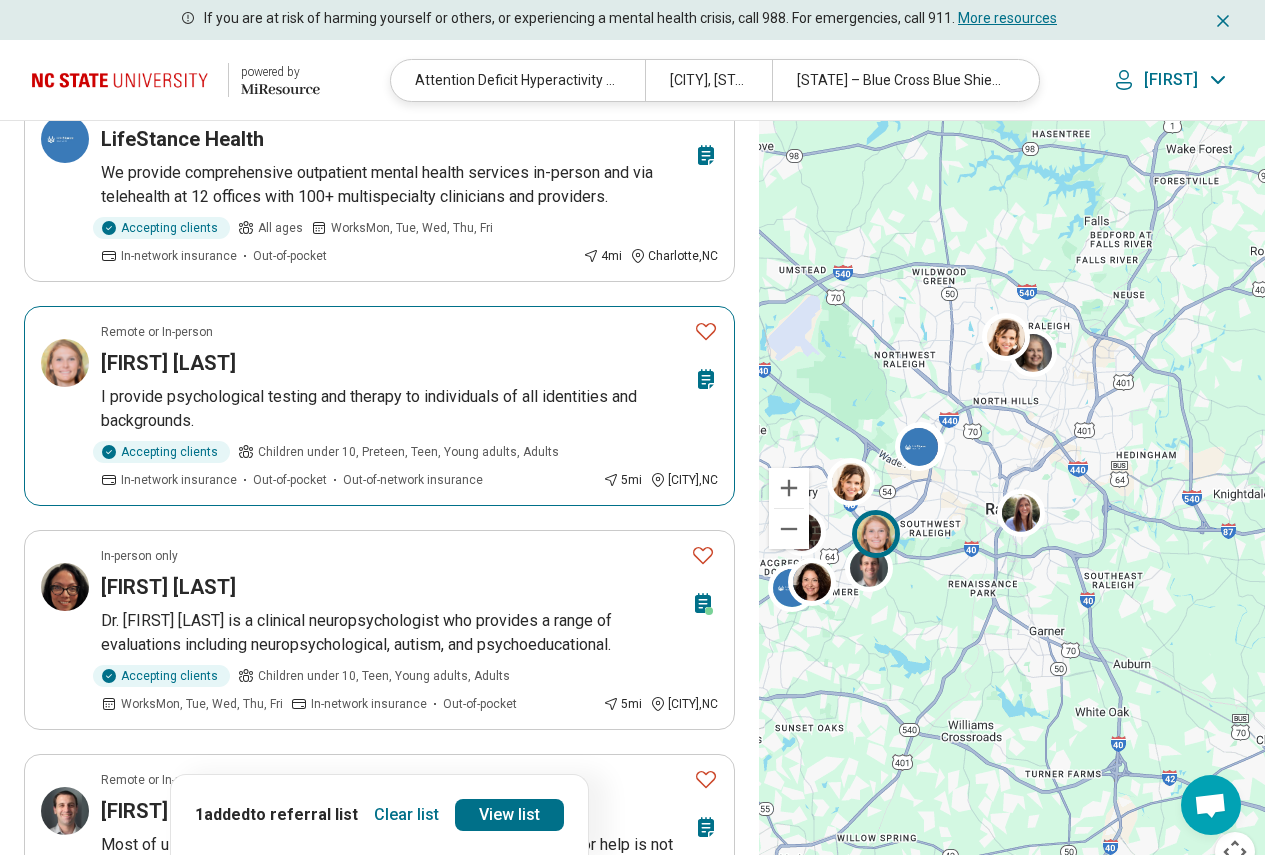 scroll, scrollTop: 800, scrollLeft: 0, axis: vertical 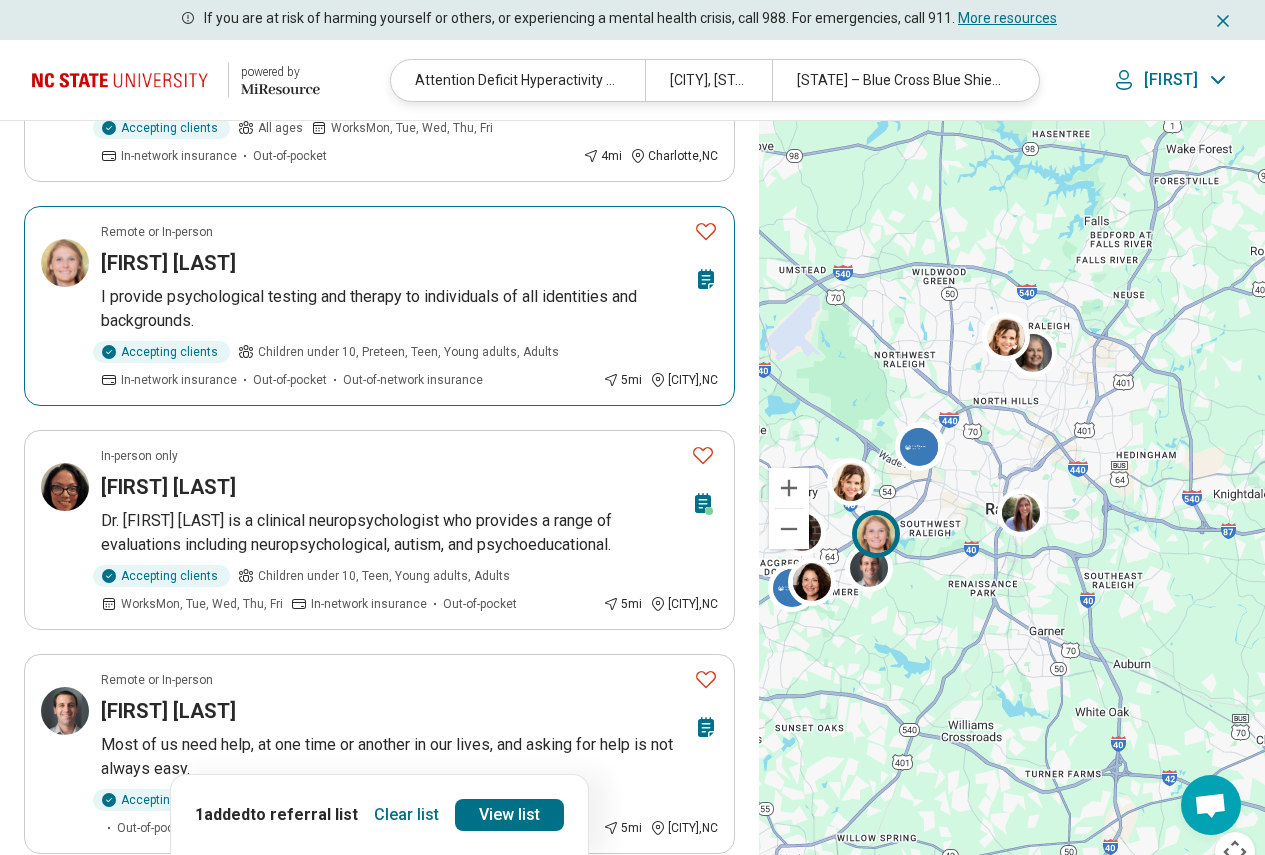 click on "I provide psychological testing and therapy to individuals of all identities and backgrounds." at bounding box center [409, 309] 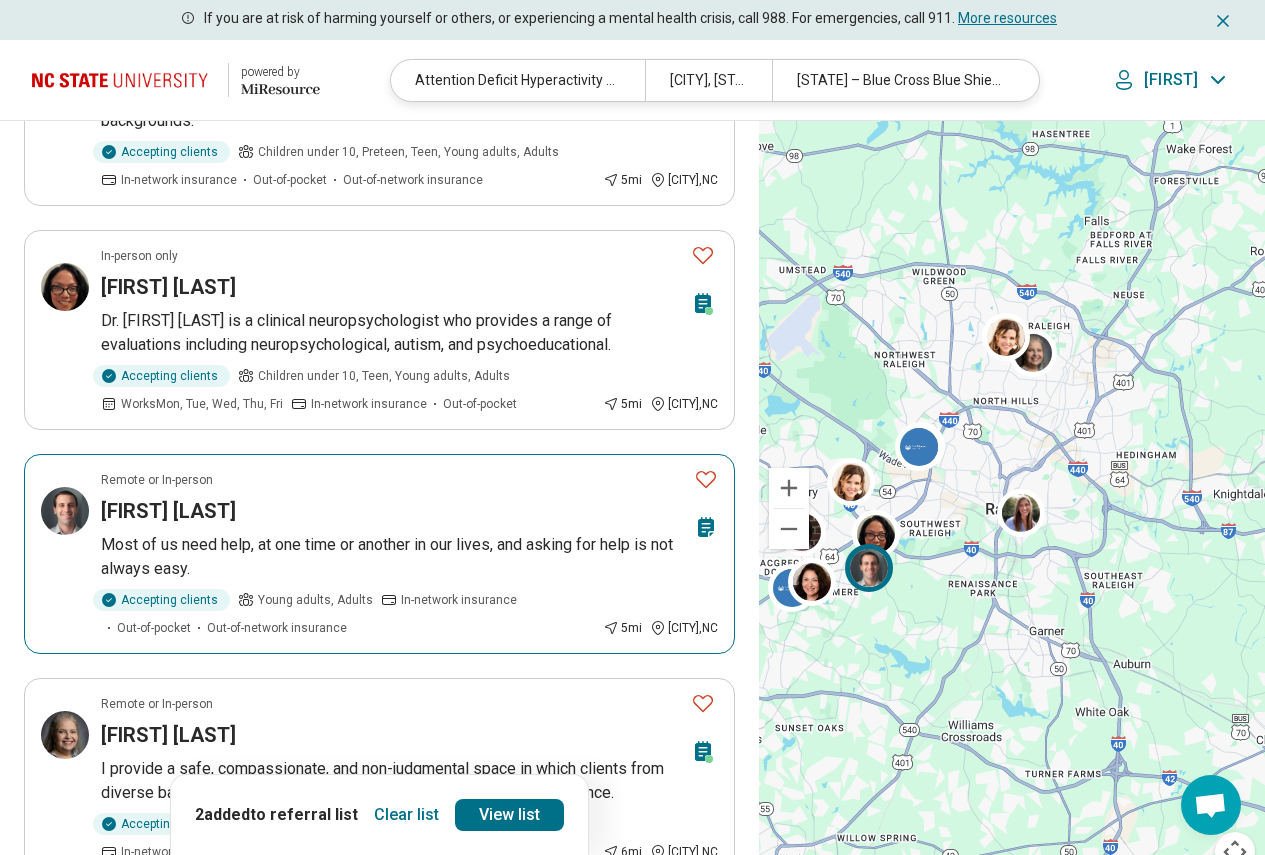 scroll, scrollTop: 1300, scrollLeft: 0, axis: vertical 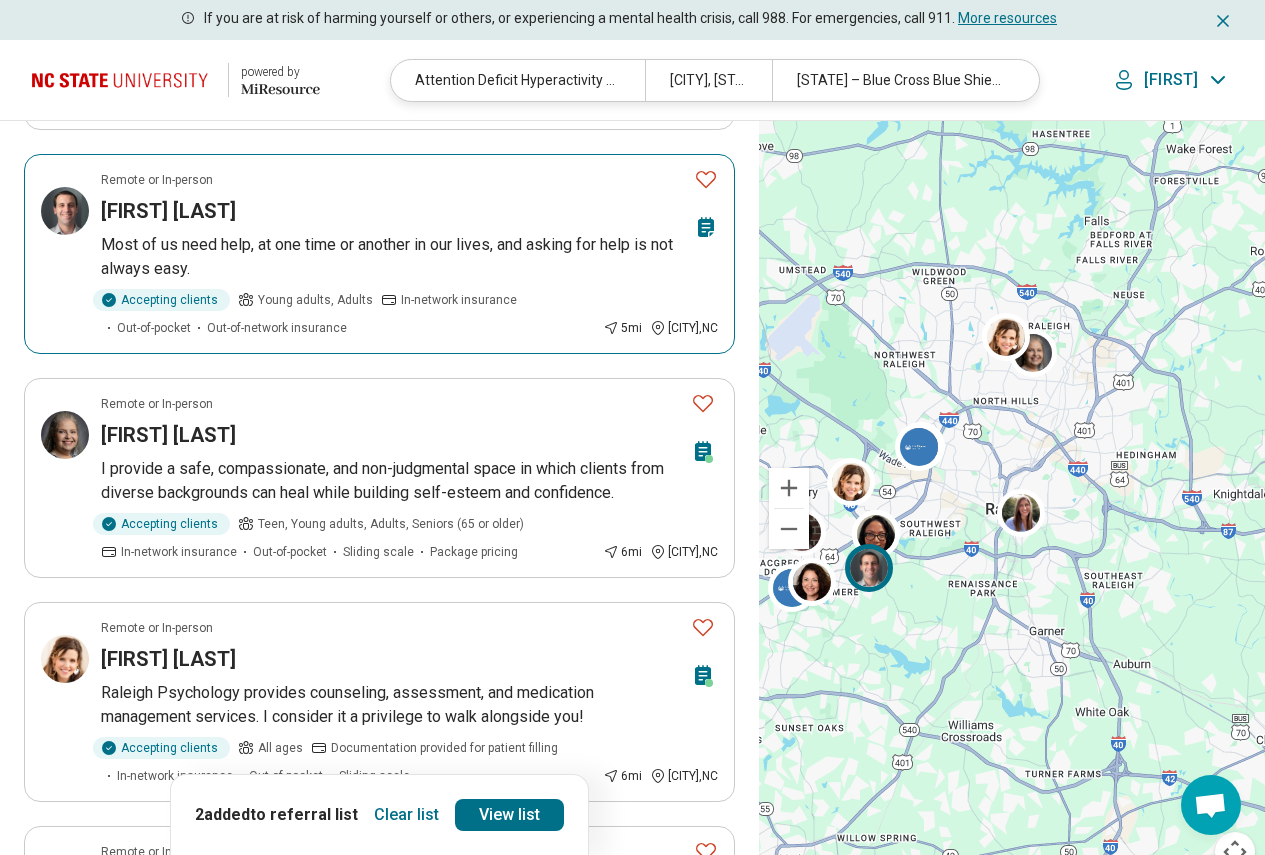click on "Most of us need help, at one time or another in our lives, and asking for help is not always easy." at bounding box center [409, 257] 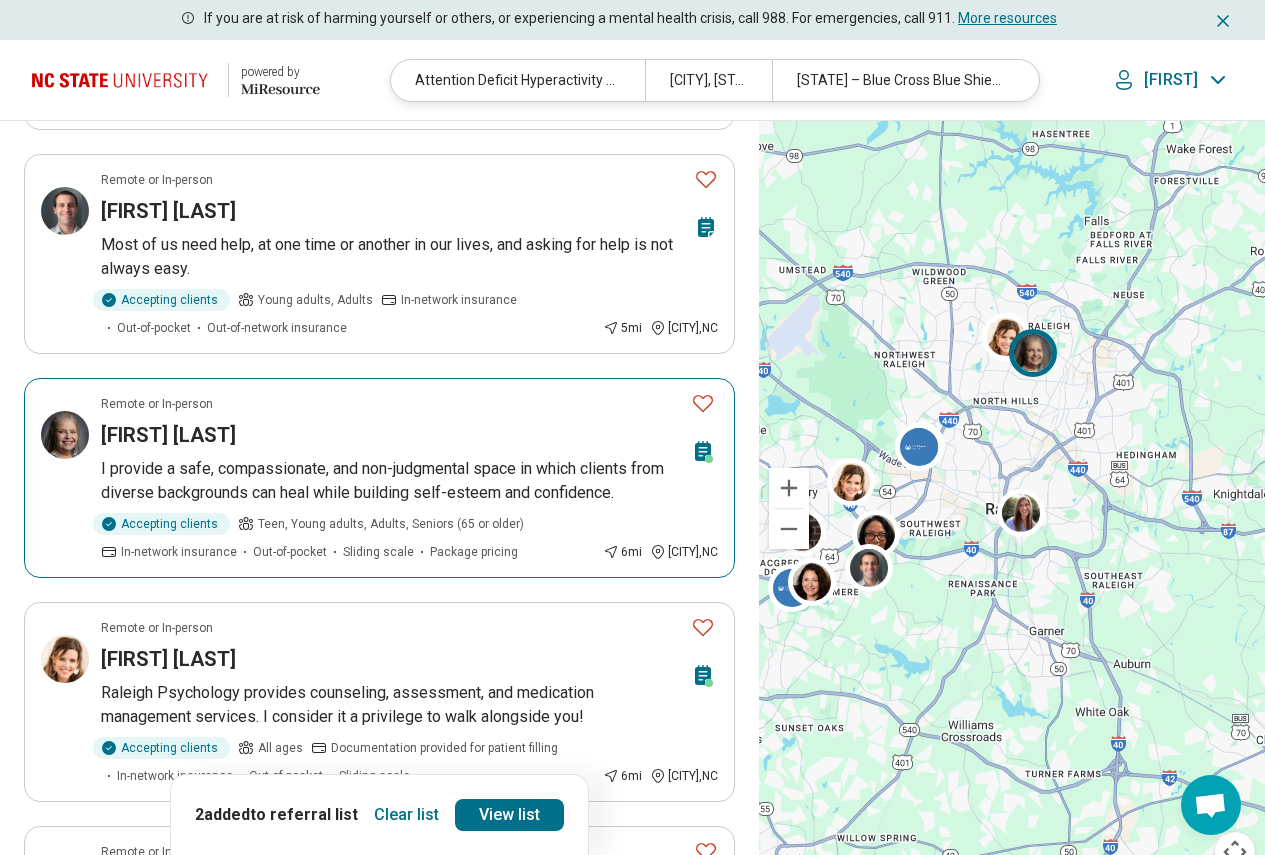 scroll, scrollTop: 1500, scrollLeft: 0, axis: vertical 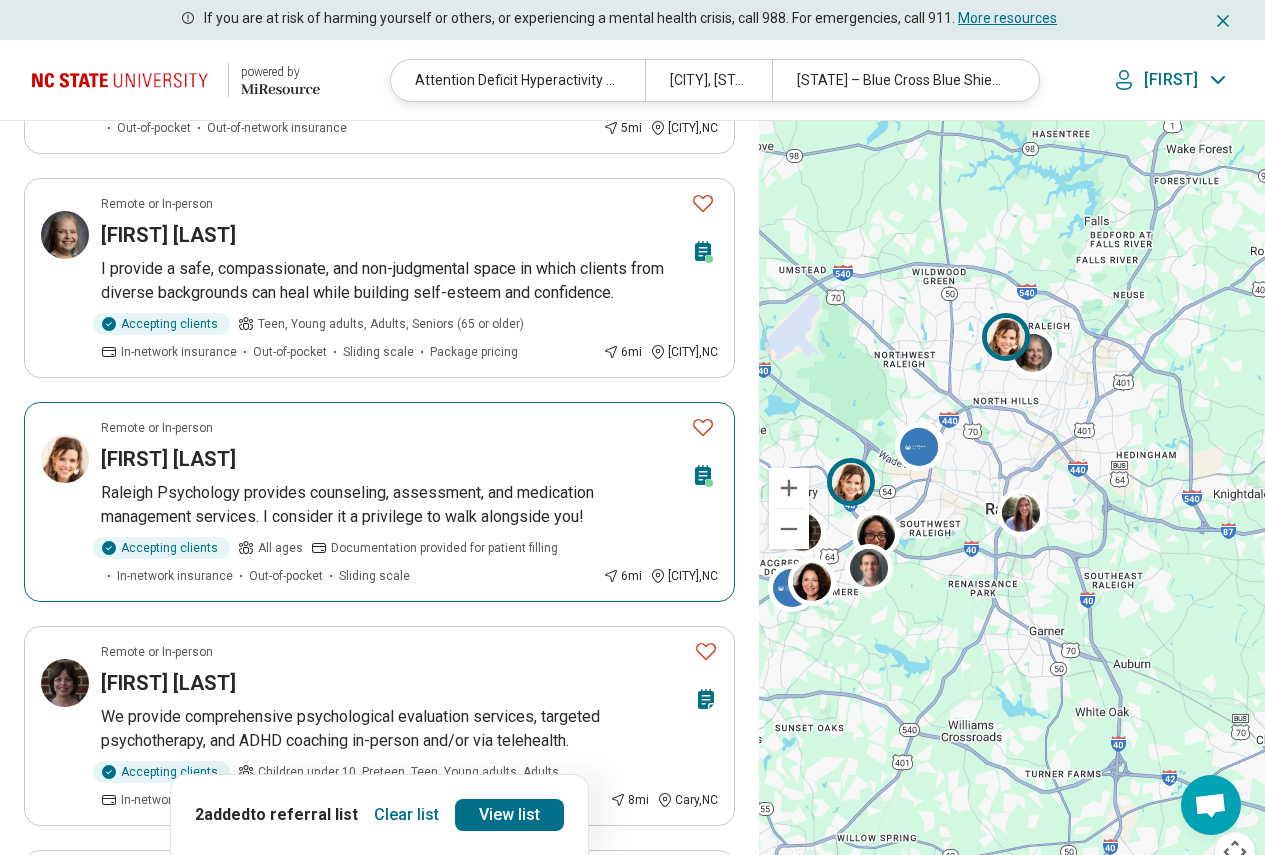 click on "Raleigh Psychology provides counseling, assessment, and medication management services. I consider it a privilege to walk alongside you!" at bounding box center (409, 505) 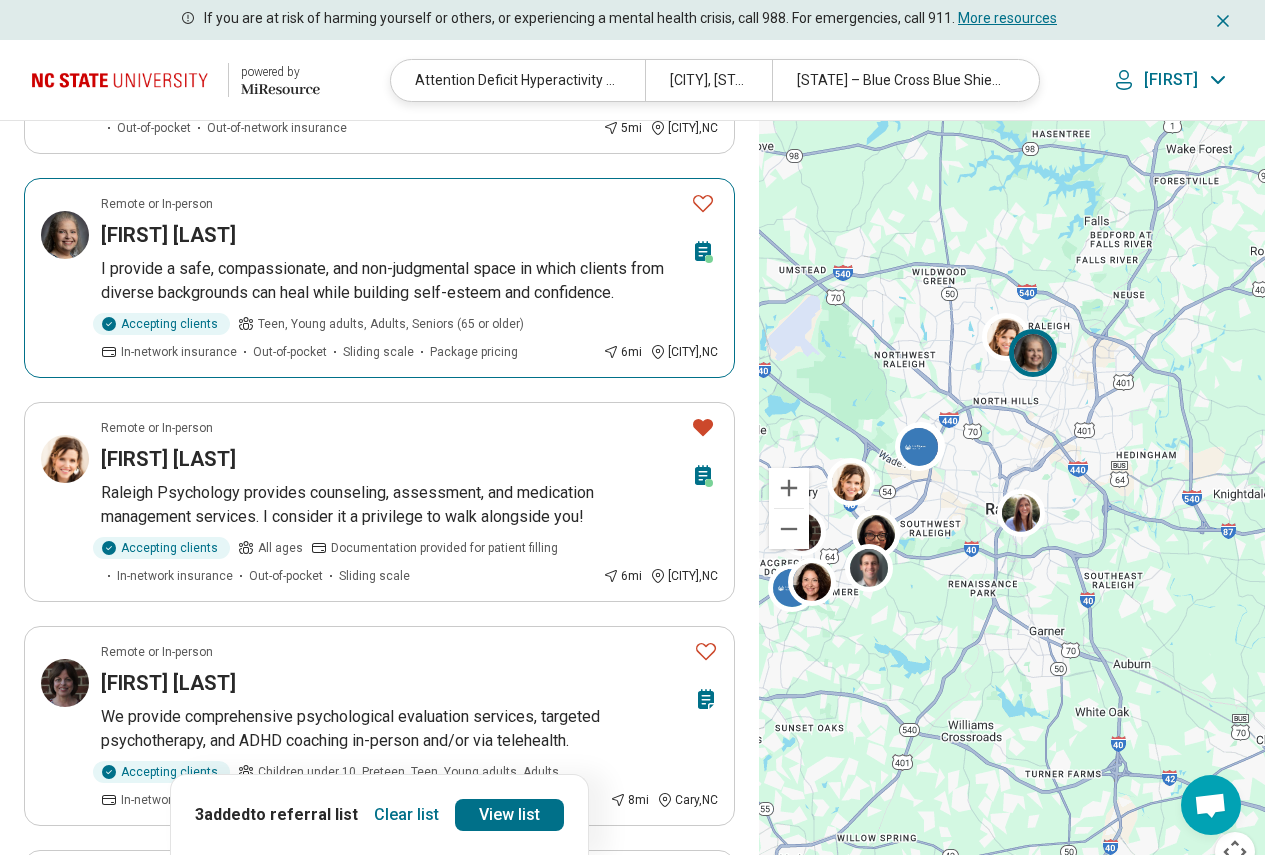scroll, scrollTop: 1900, scrollLeft: 0, axis: vertical 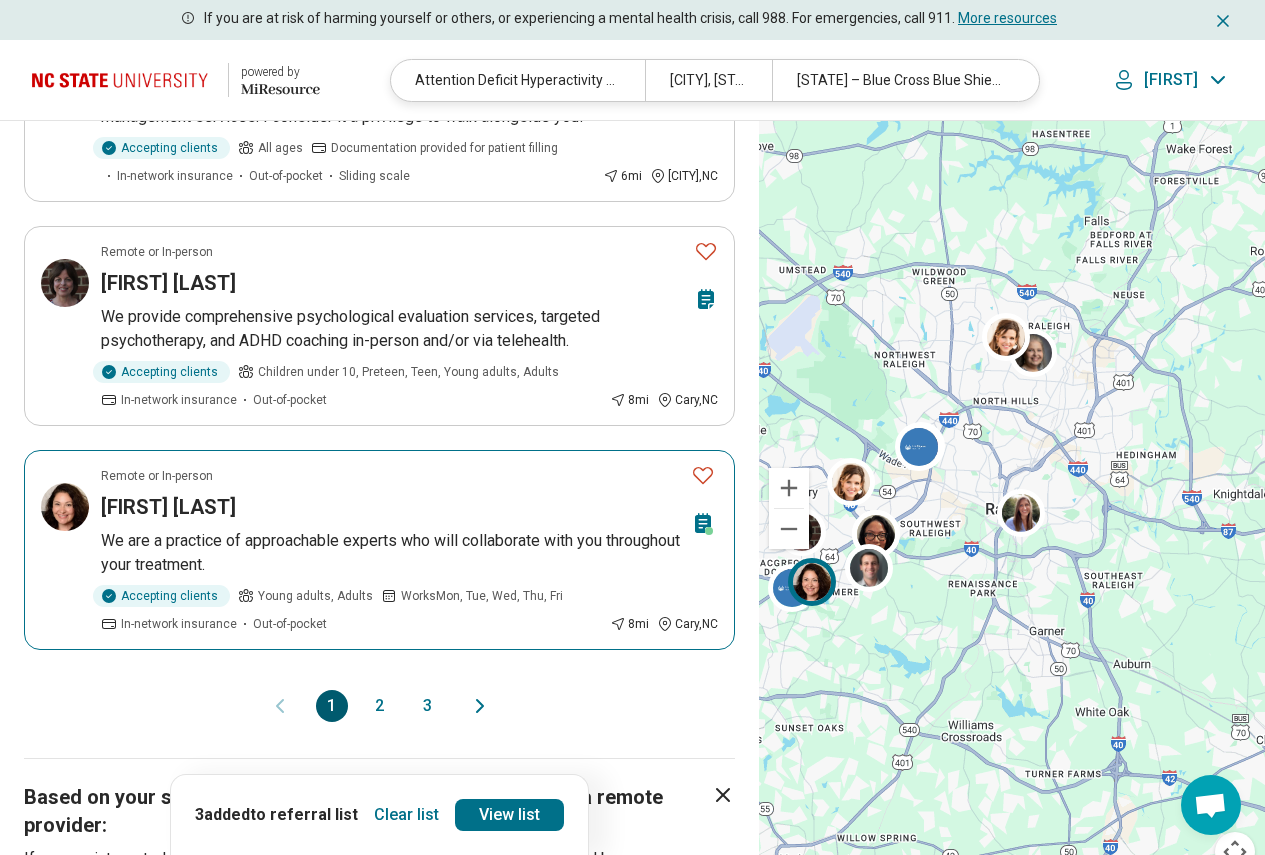 click at bounding box center [65, 507] 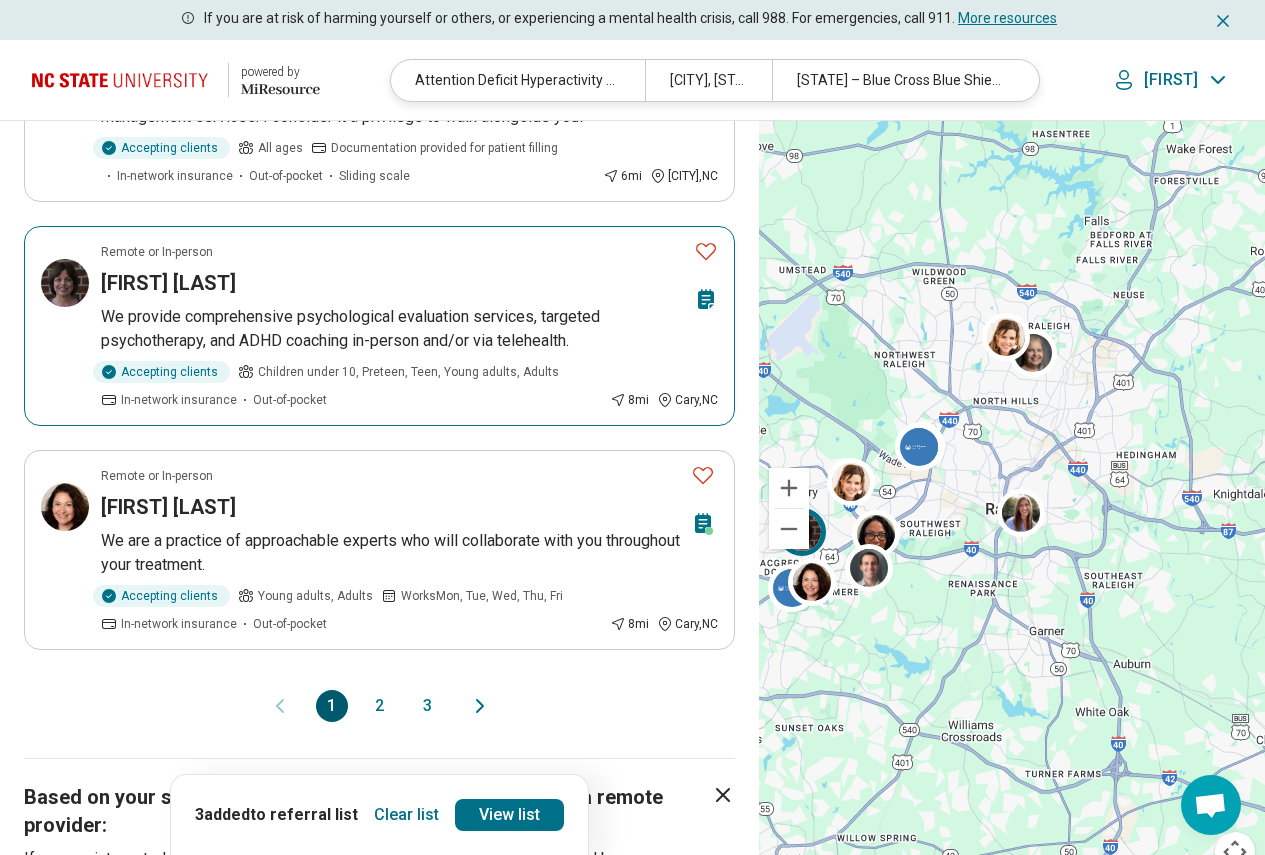 click on "Remote or In-person Lorraine Matthews We provide comprehensive psychological evaluation services, targeted psychotherapy, and ADHD coaching in-person and/or via telehealth. Accepting clients Children under 10, Preteen, Teen, Young adults, Adults In-network insurance Out-of-pocket 8  mi Cary ,  NC" at bounding box center [379, 326] 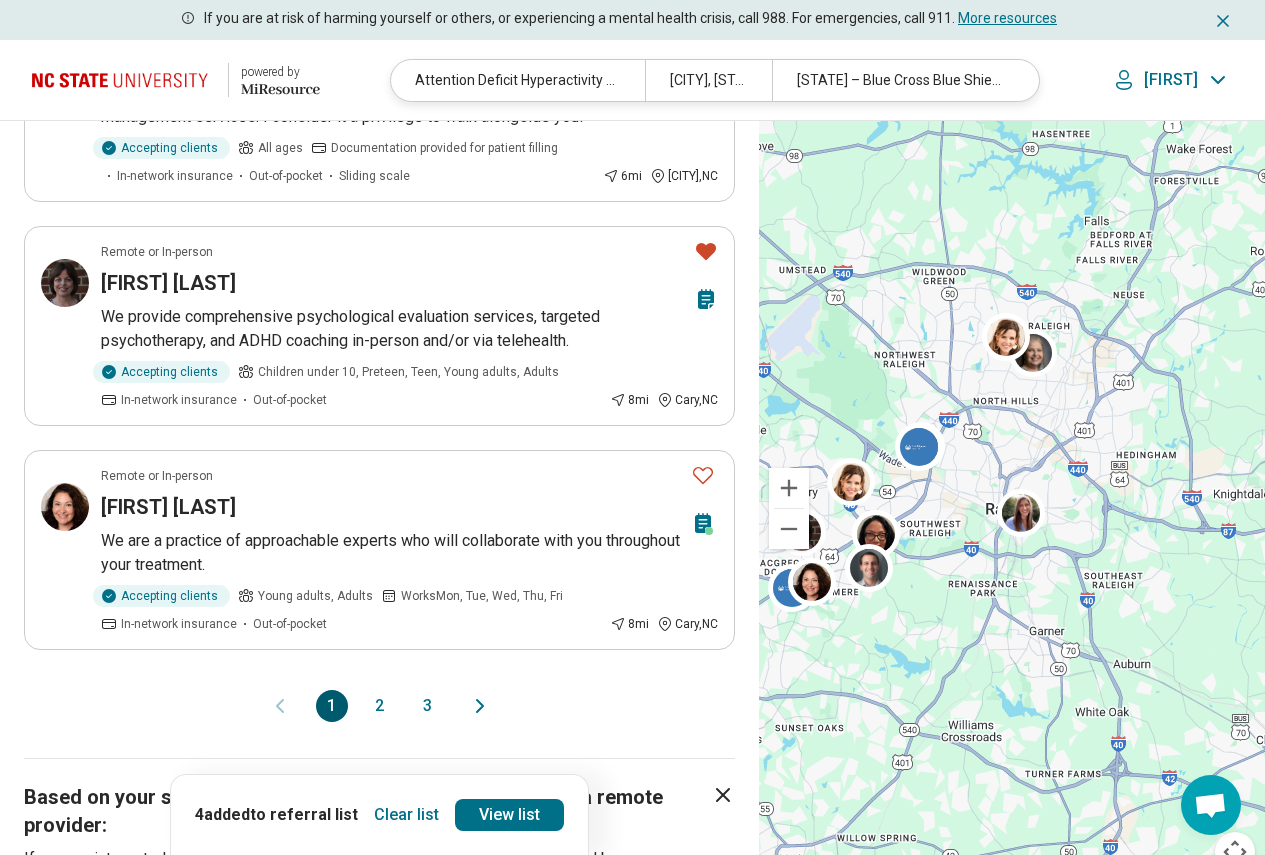 click on "2" at bounding box center [380, 706] 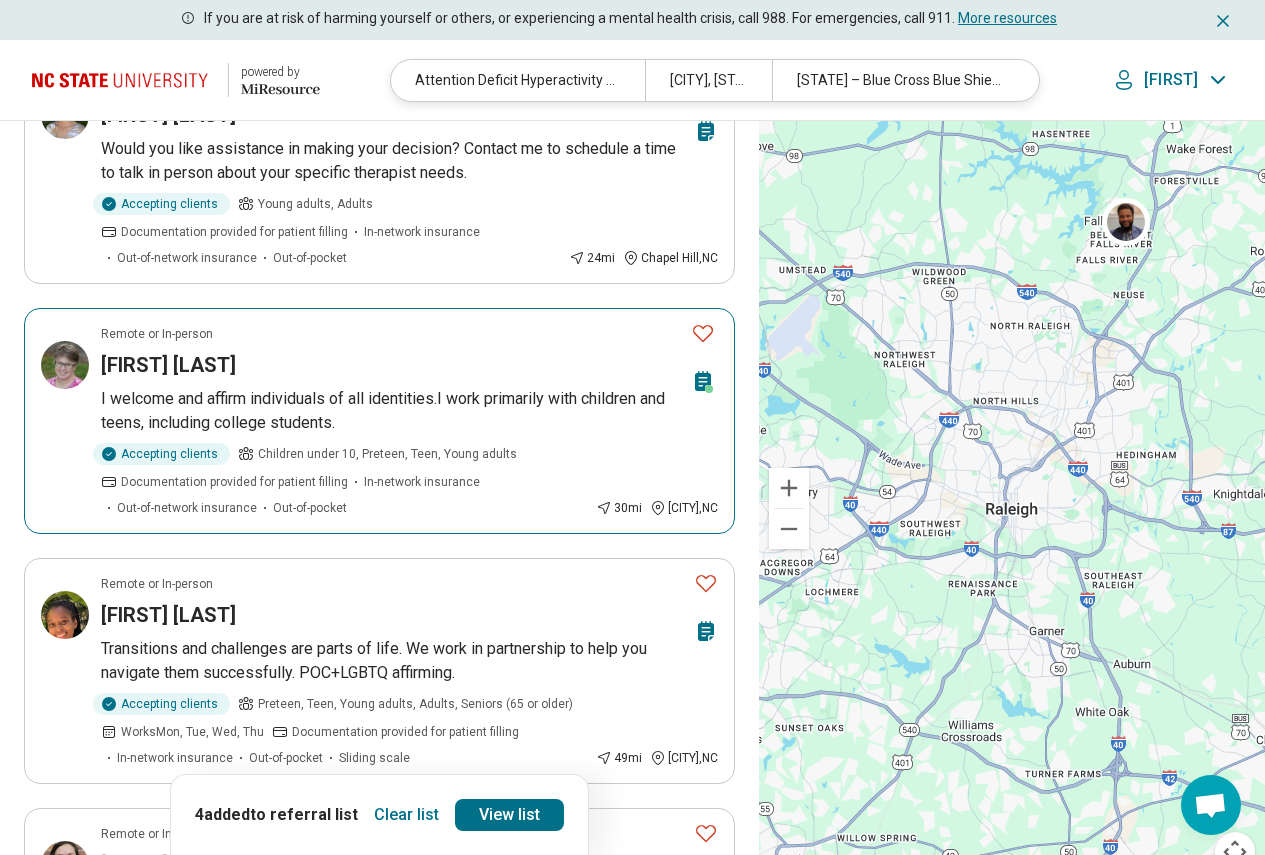 scroll, scrollTop: 2000, scrollLeft: 0, axis: vertical 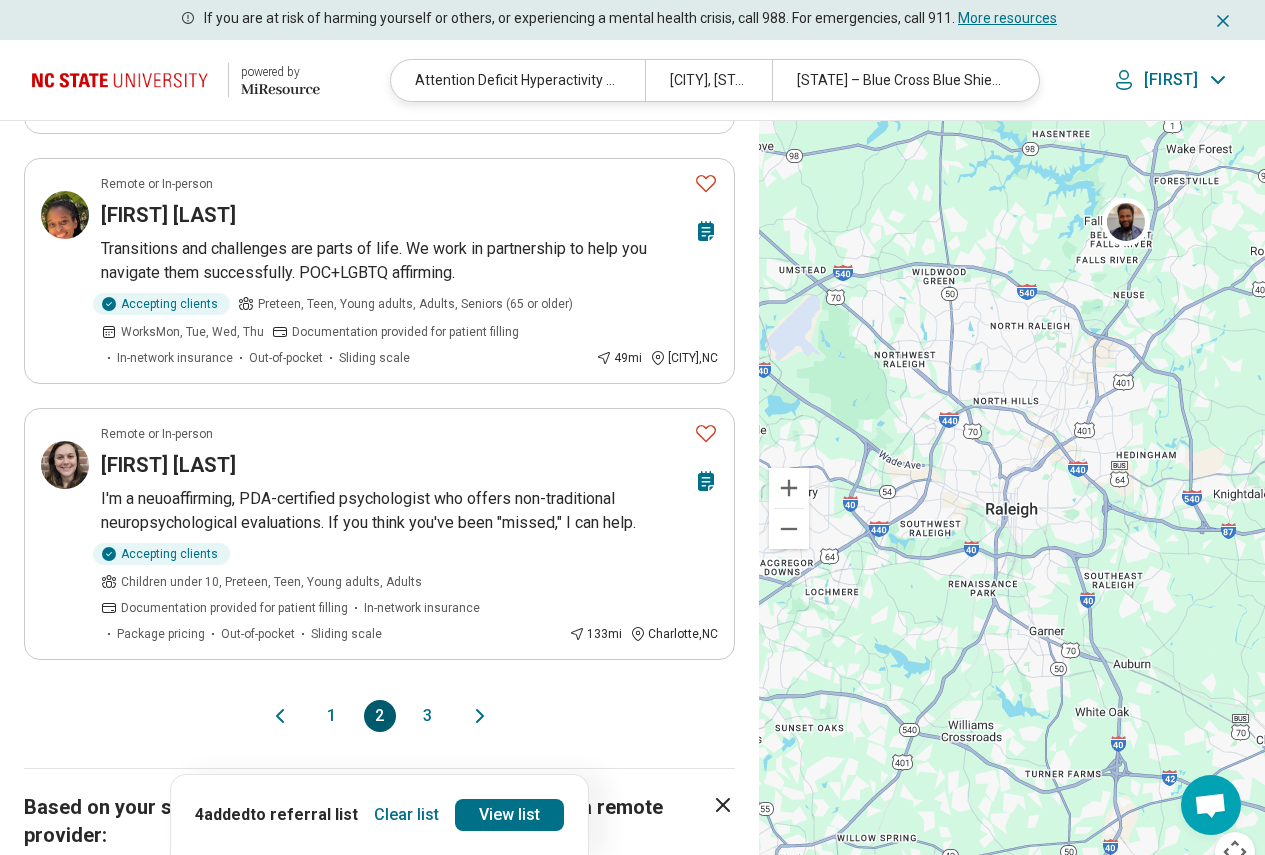 click on "3" at bounding box center [428, 716] 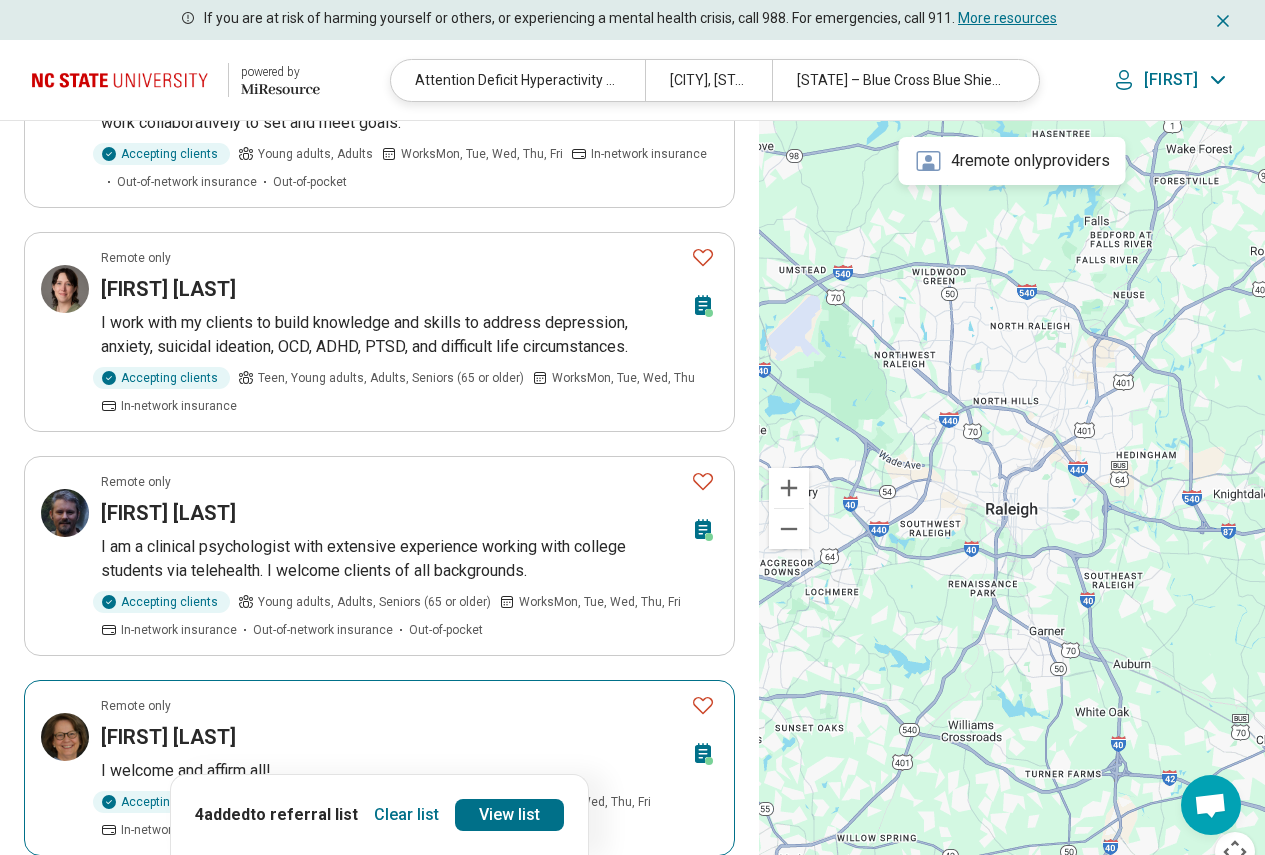 scroll, scrollTop: 600, scrollLeft: 0, axis: vertical 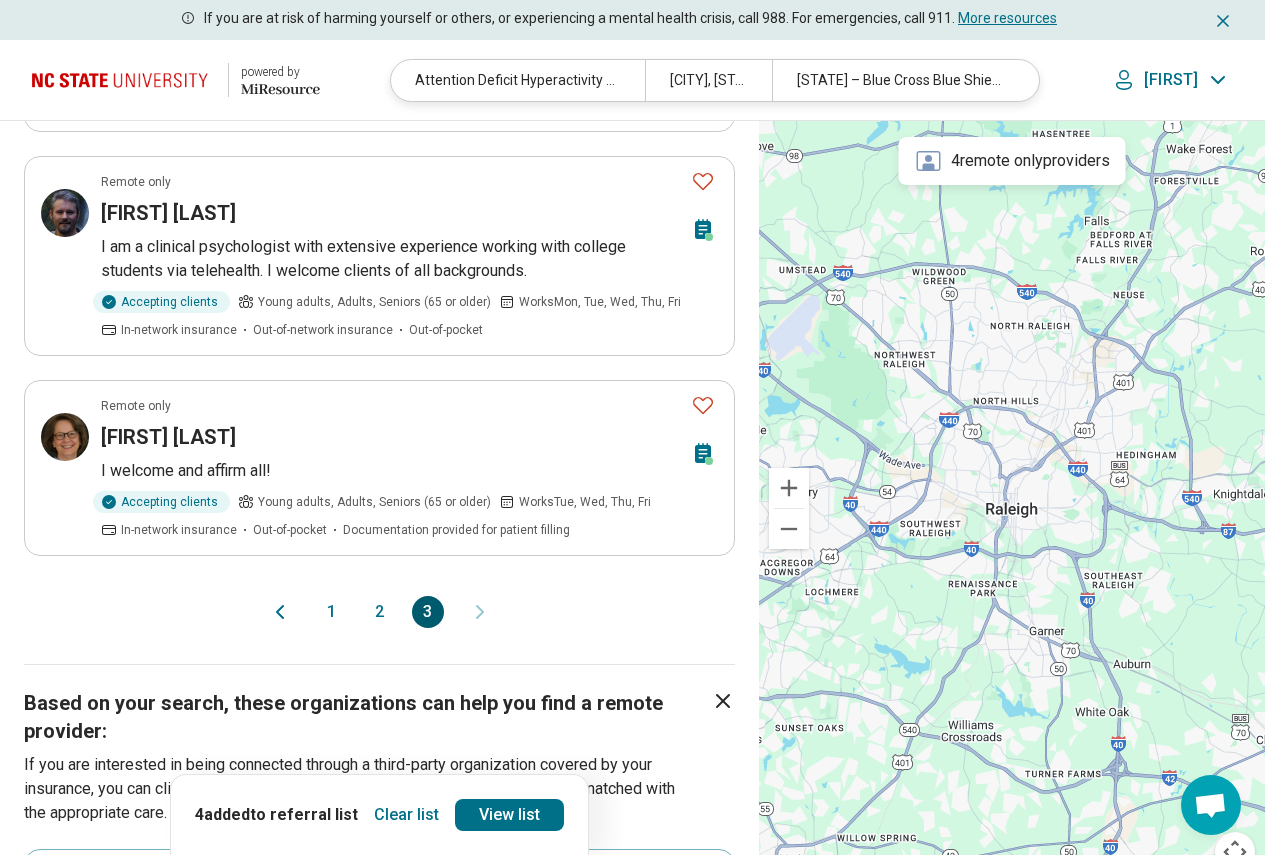 click on "1" at bounding box center (332, 612) 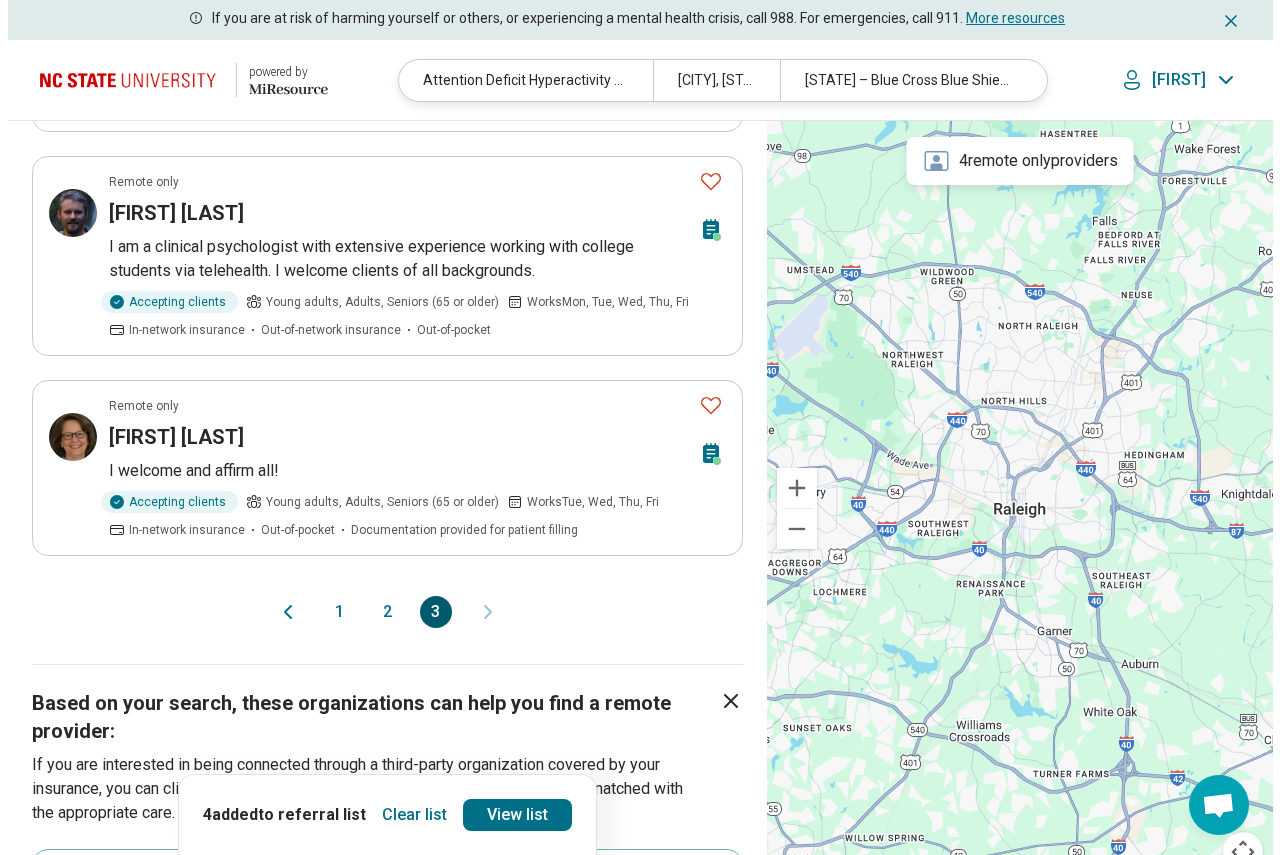 scroll, scrollTop: 0, scrollLeft: 0, axis: both 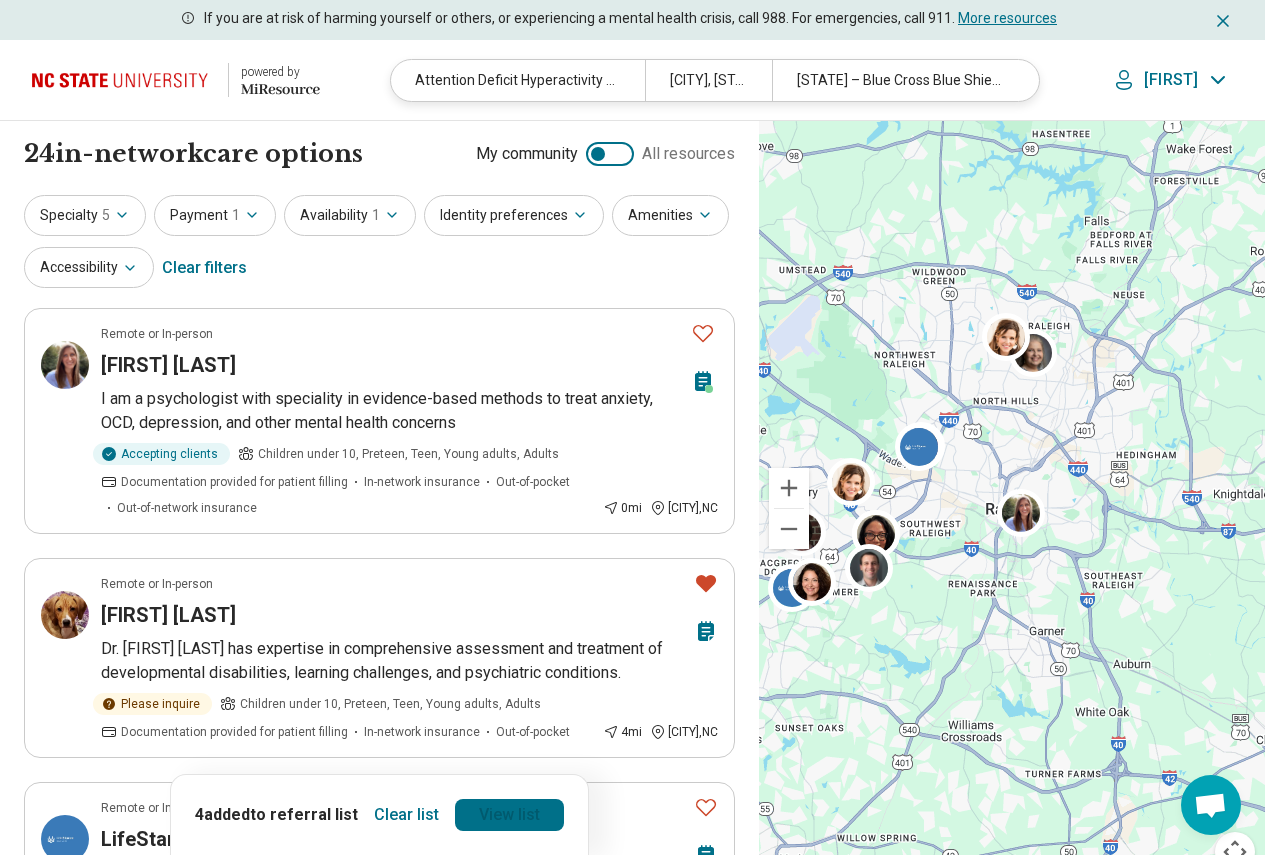 click on "View list" at bounding box center [509, 815] 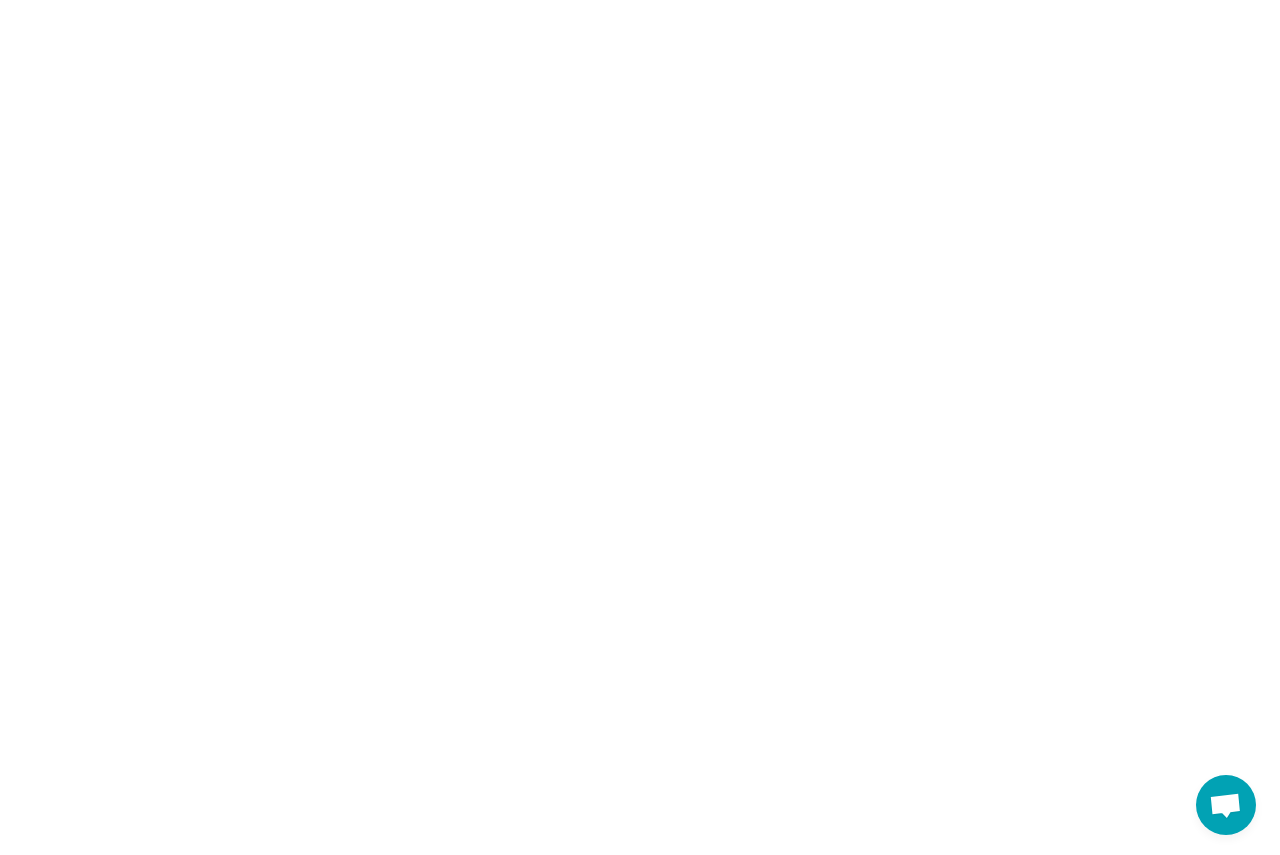 click at bounding box center (640, 0) 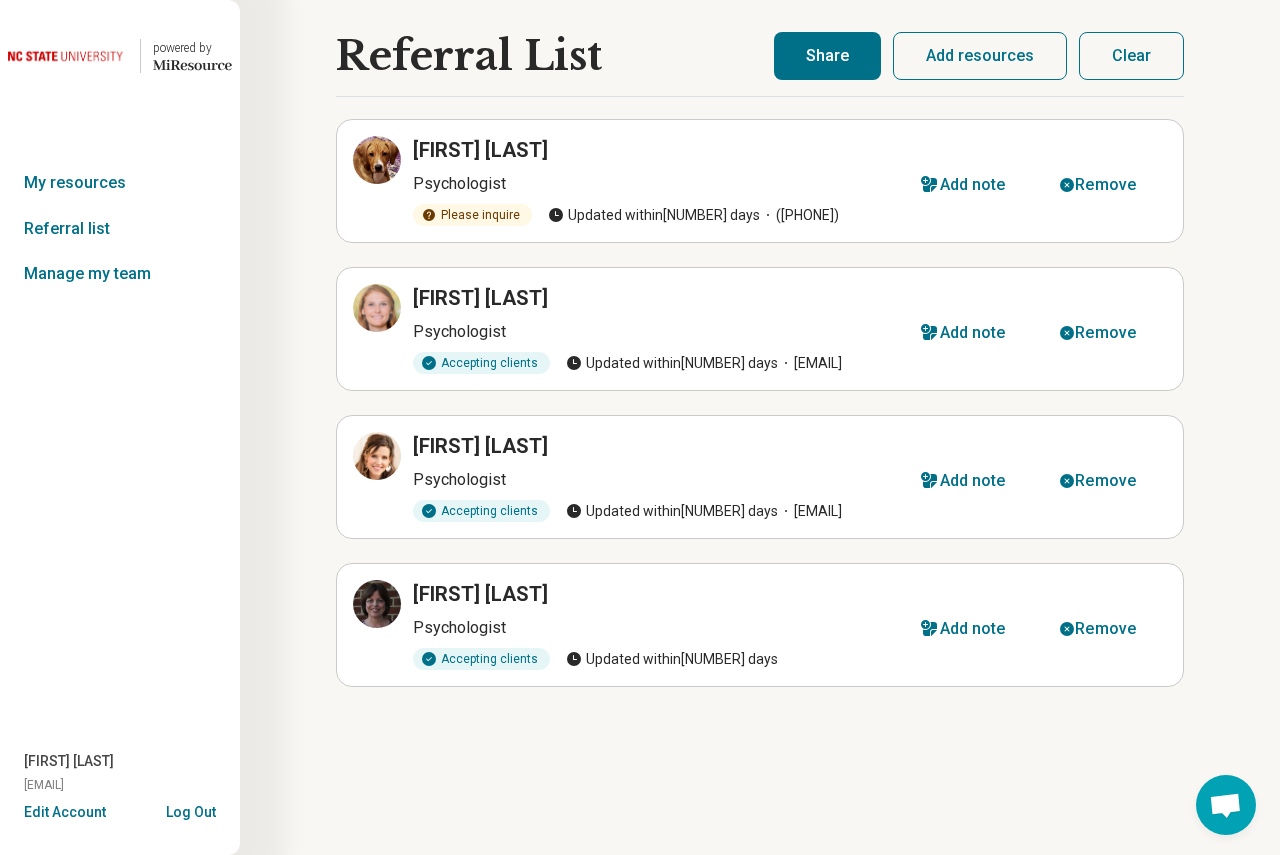 click on "Share" at bounding box center (827, 56) 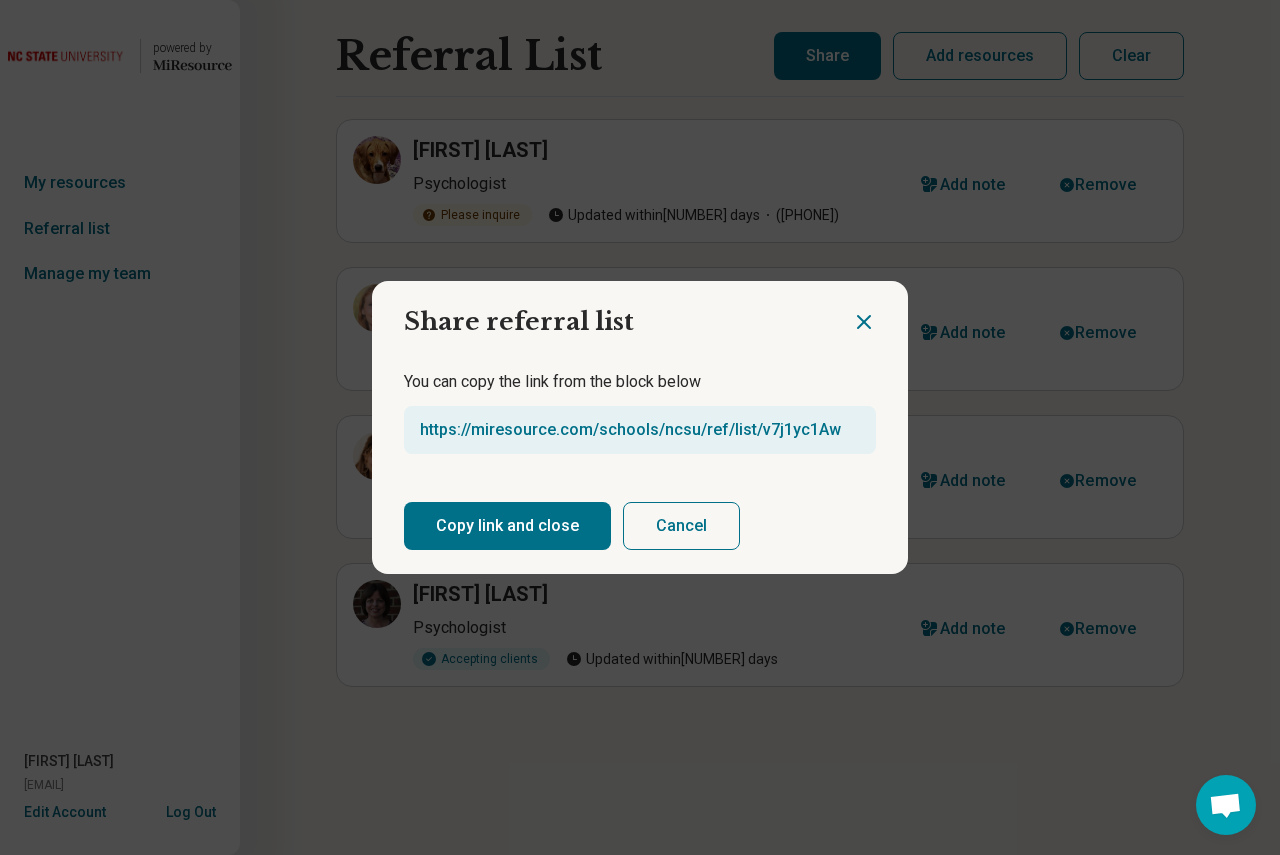 click on "Copy link and close" at bounding box center (507, 526) 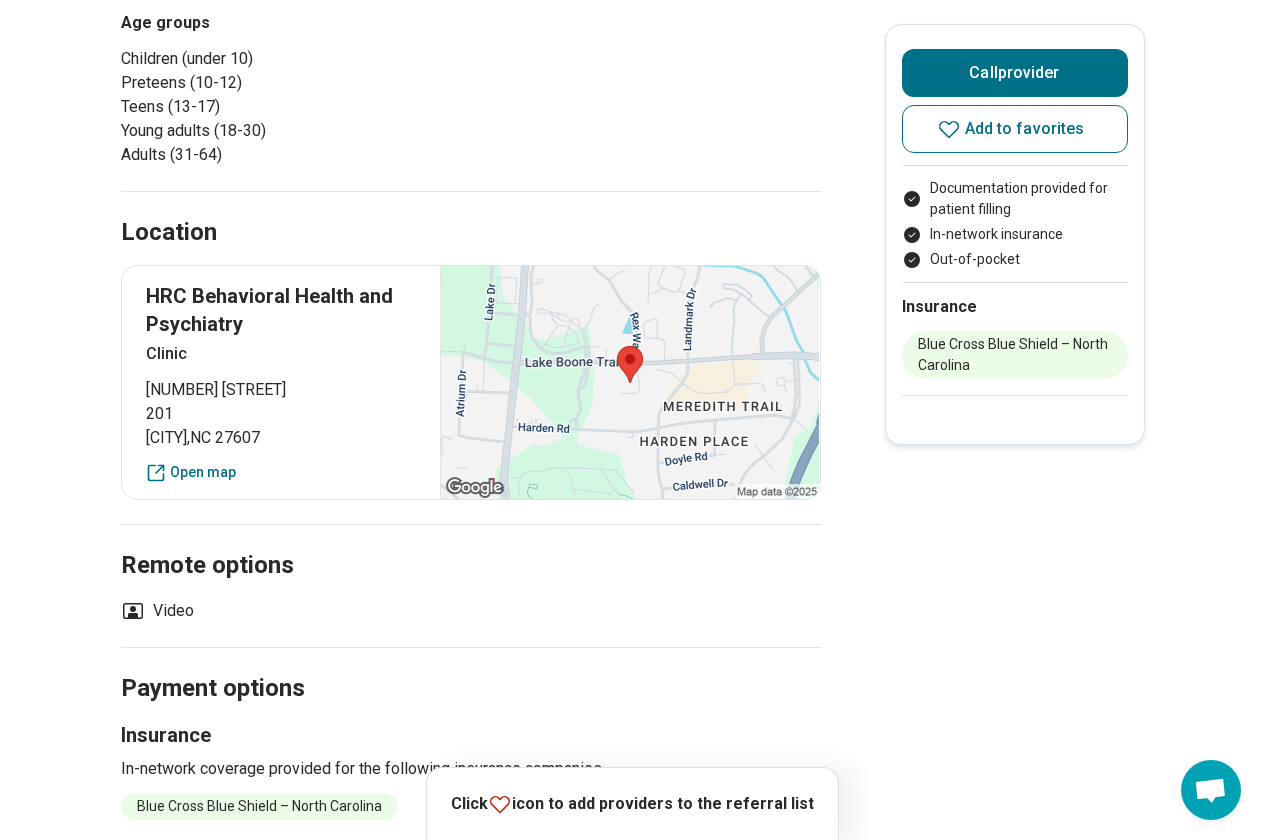 scroll, scrollTop: 1200, scrollLeft: 0, axis: vertical 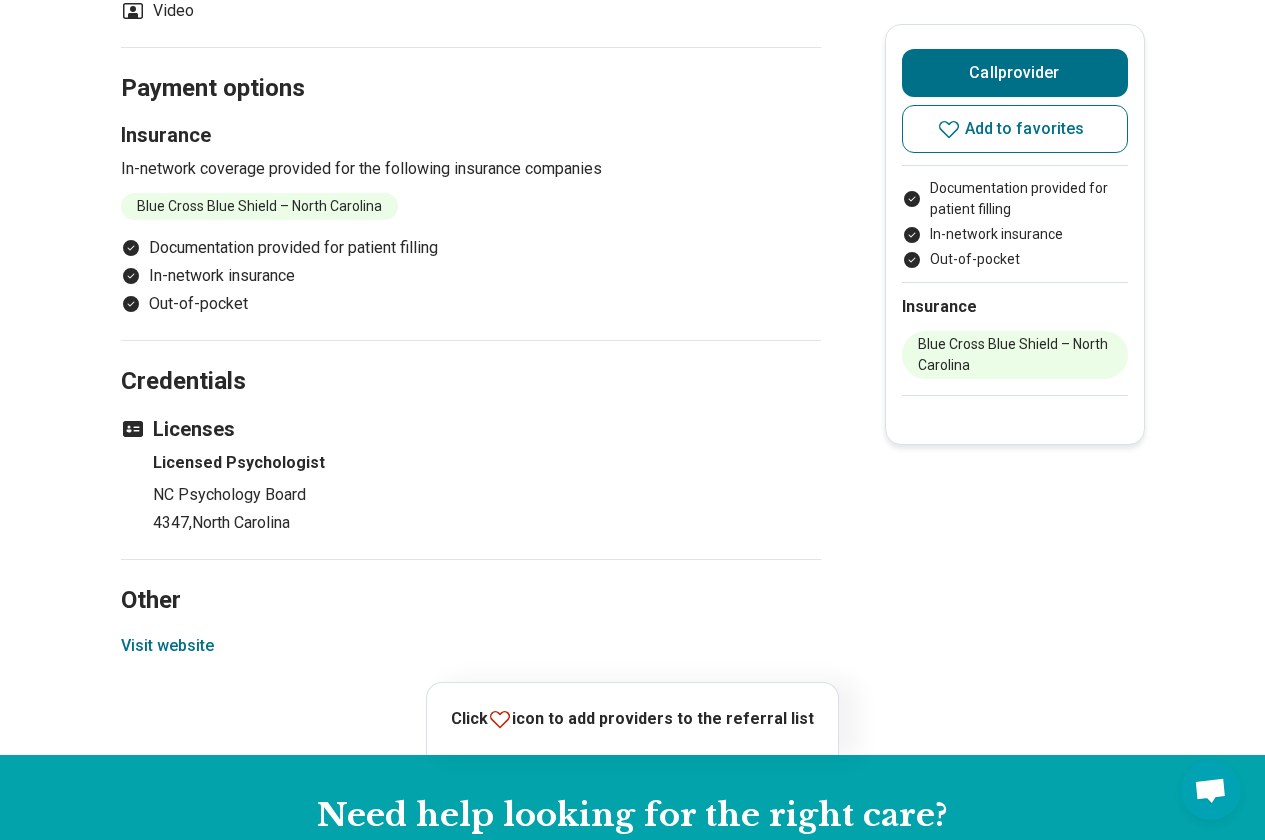 click on "Visit website" at bounding box center [167, 646] 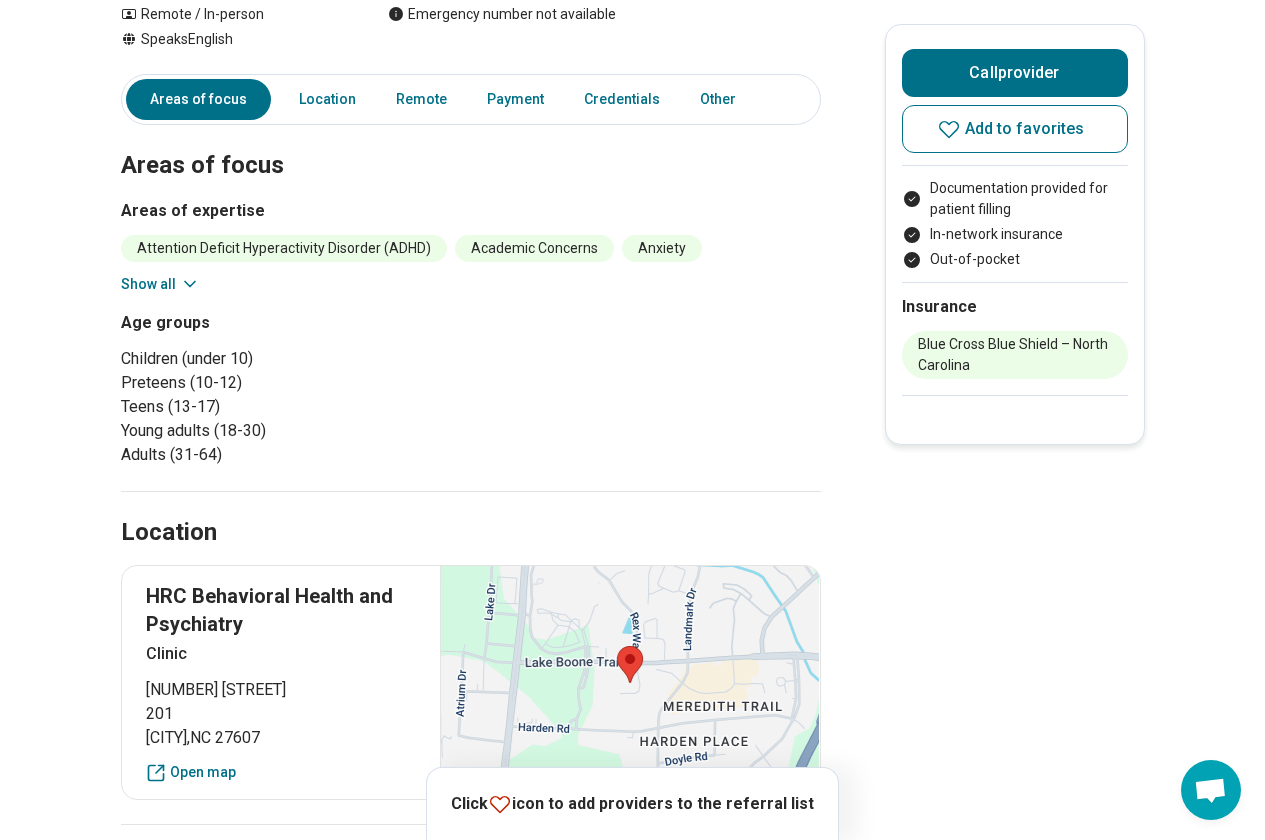 scroll, scrollTop: 0, scrollLeft: 0, axis: both 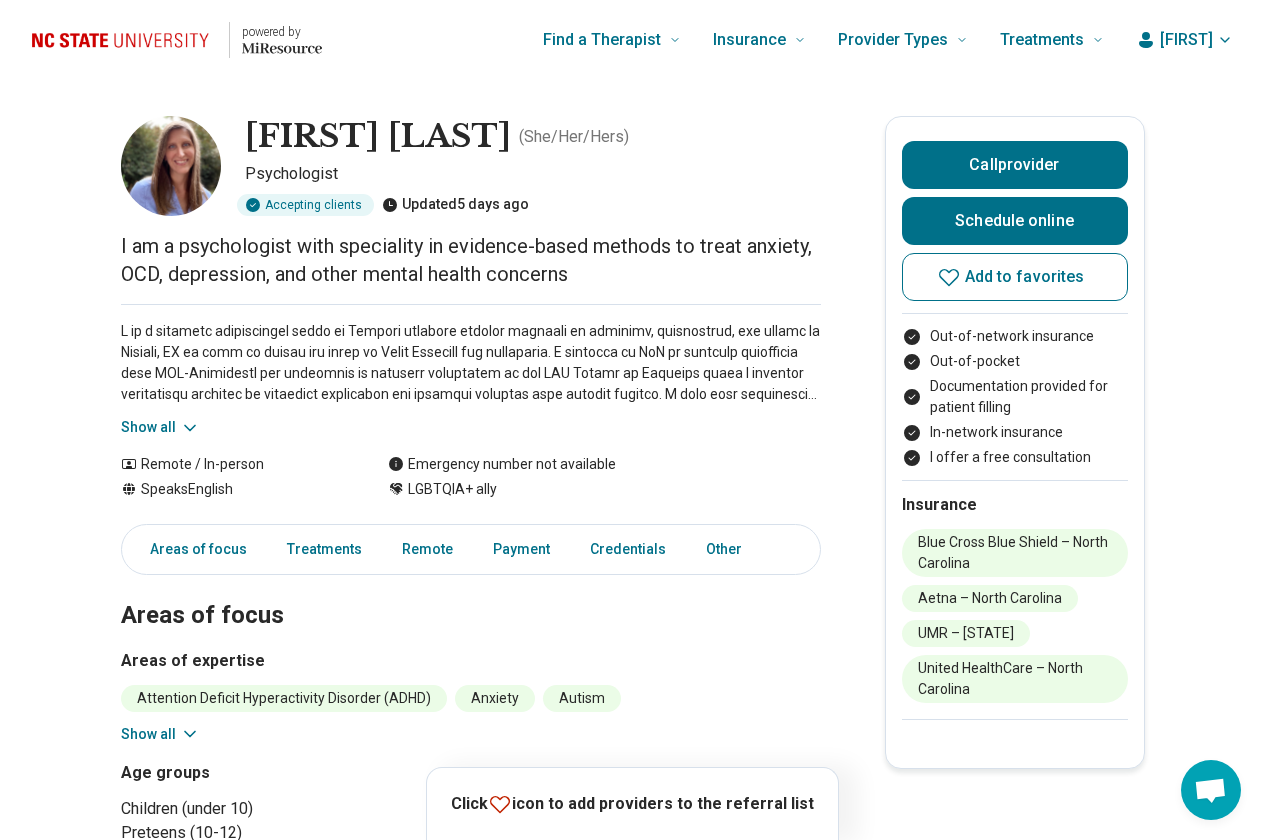 click on "Show all" at bounding box center (160, 427) 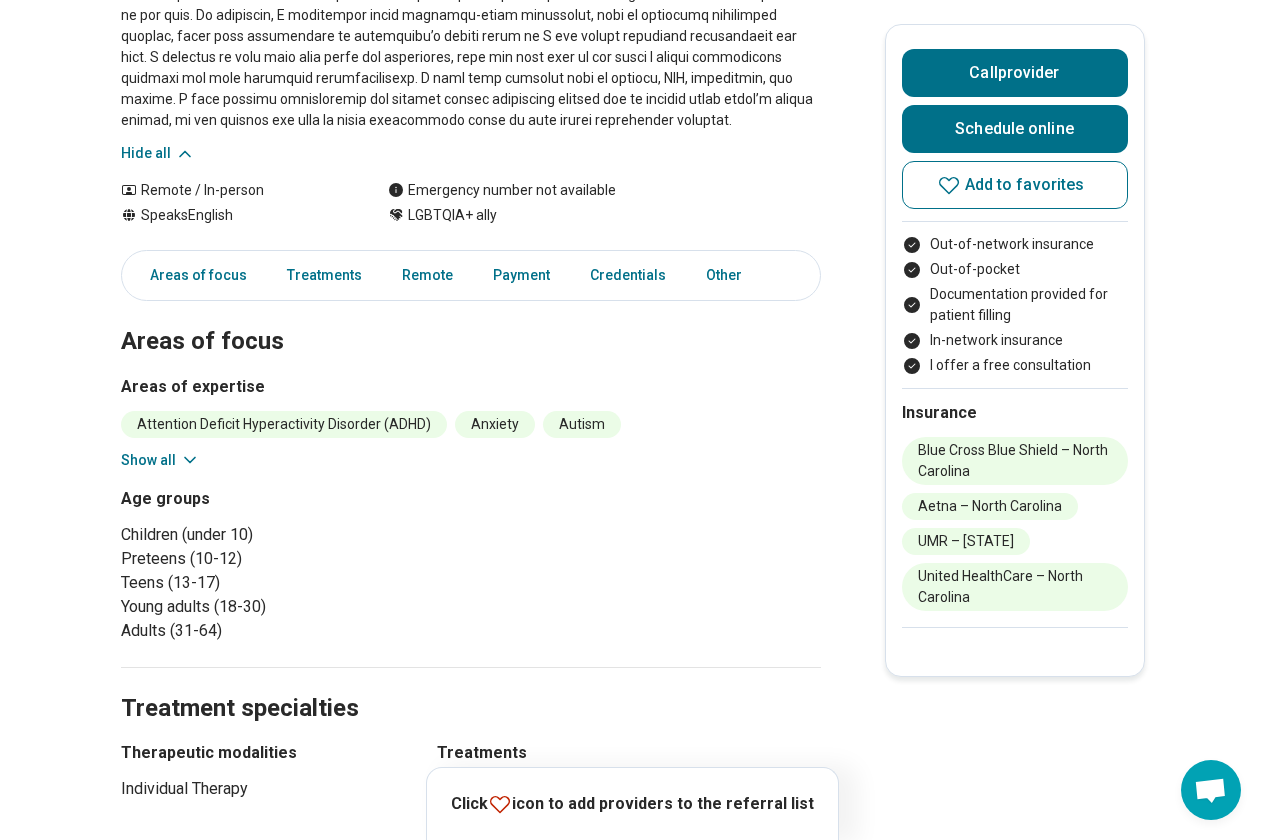 scroll, scrollTop: 500, scrollLeft: 0, axis: vertical 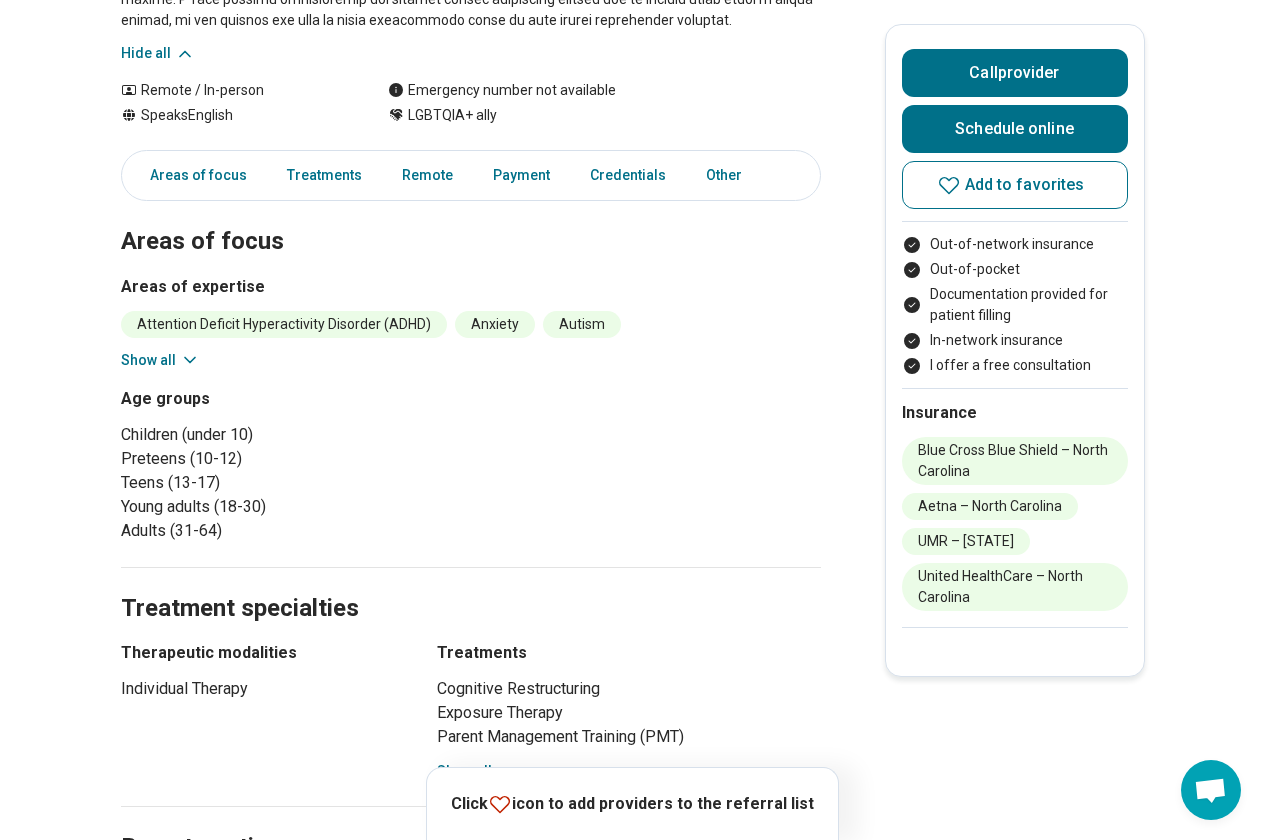 click on "Show all" at bounding box center (160, 360) 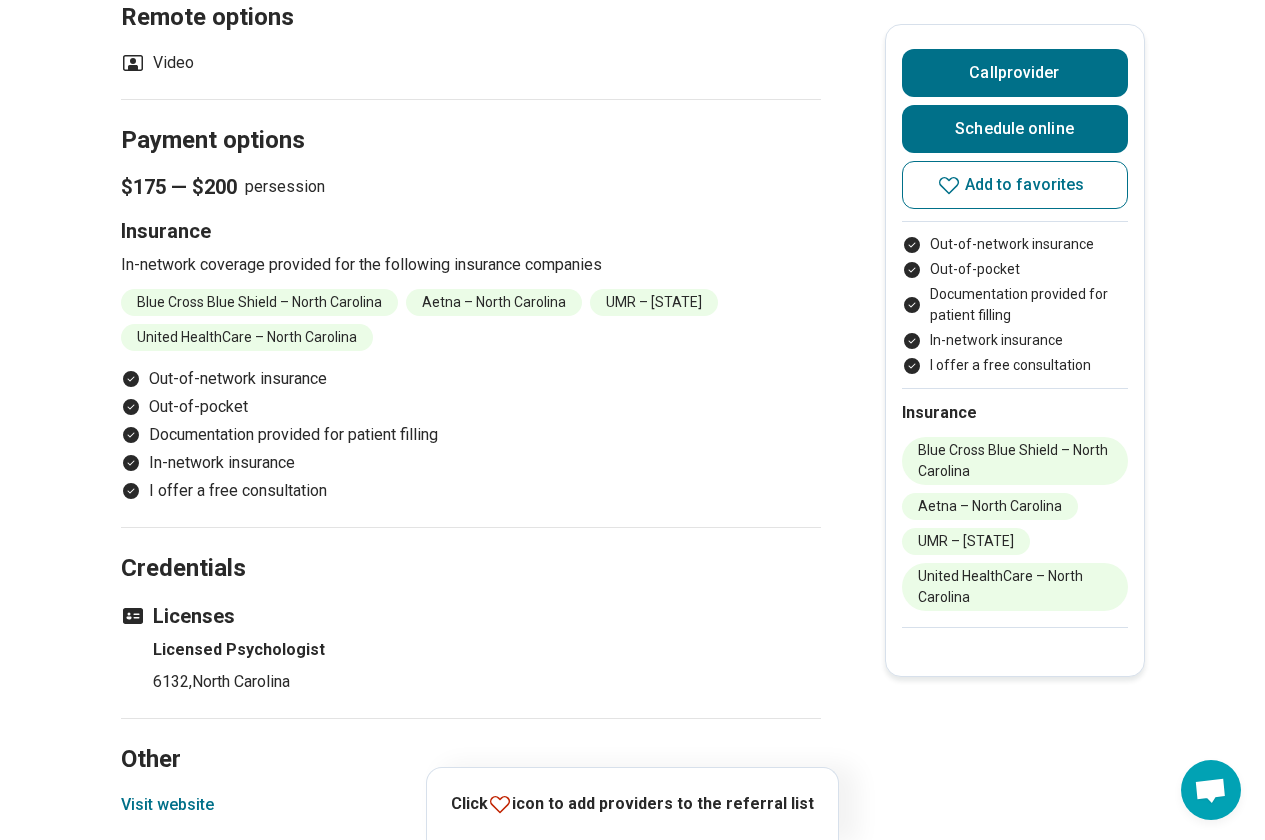 scroll, scrollTop: 1700, scrollLeft: 0, axis: vertical 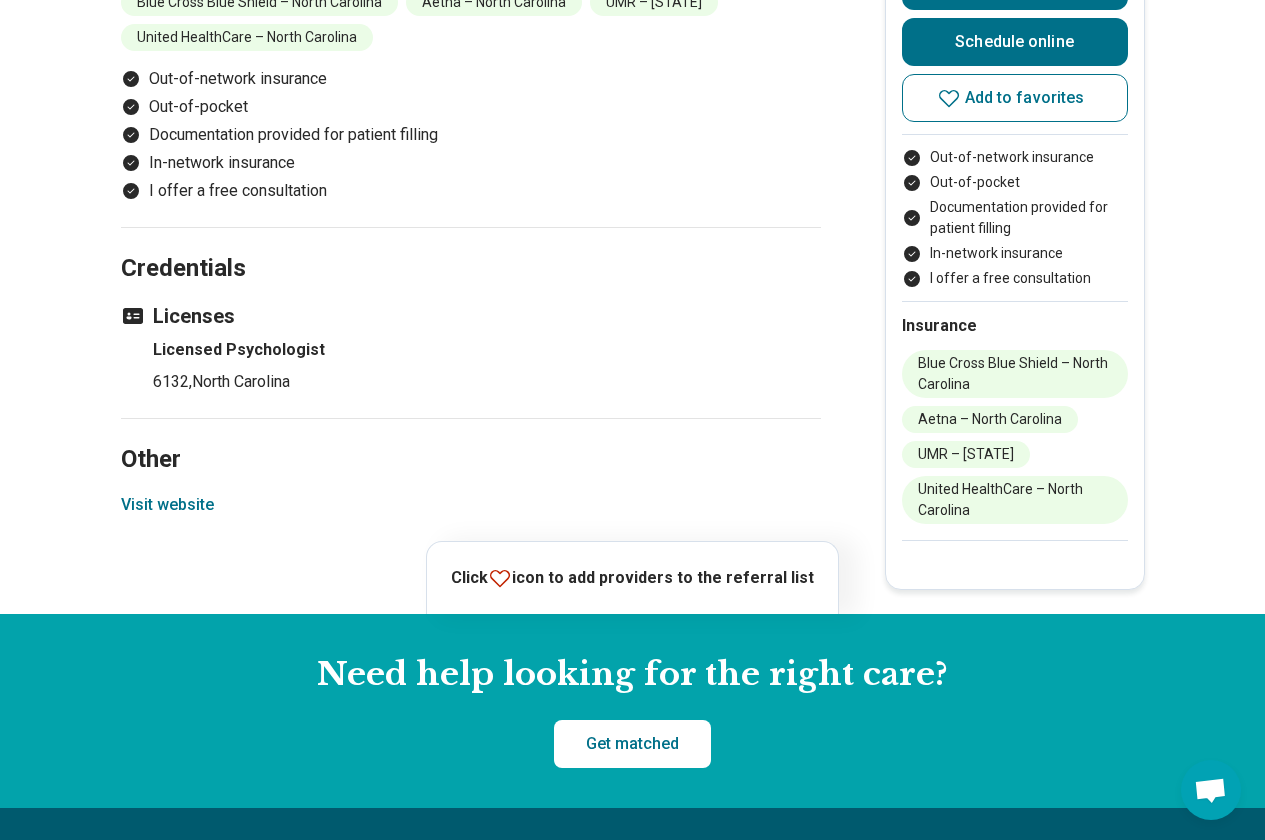 click on "Visit website" at bounding box center (167, 505) 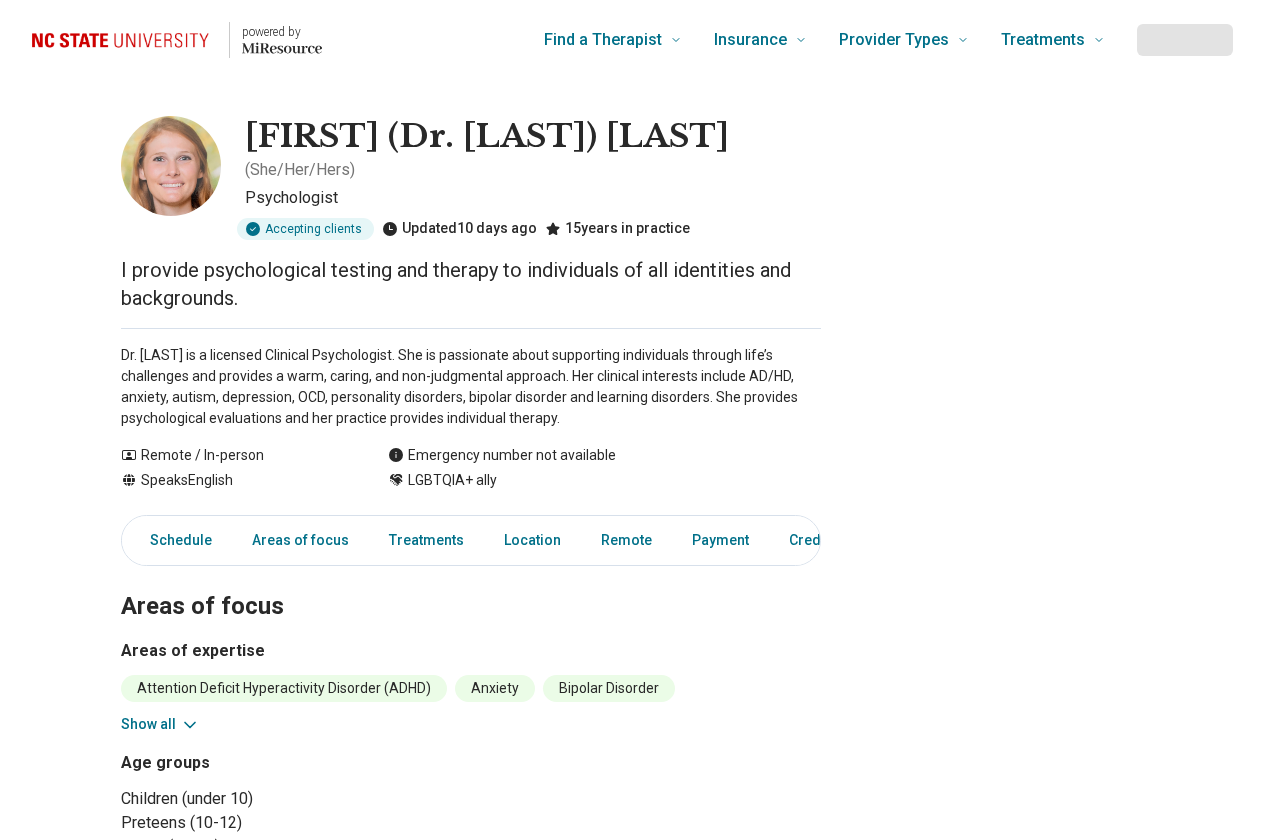 scroll, scrollTop: 0, scrollLeft: 0, axis: both 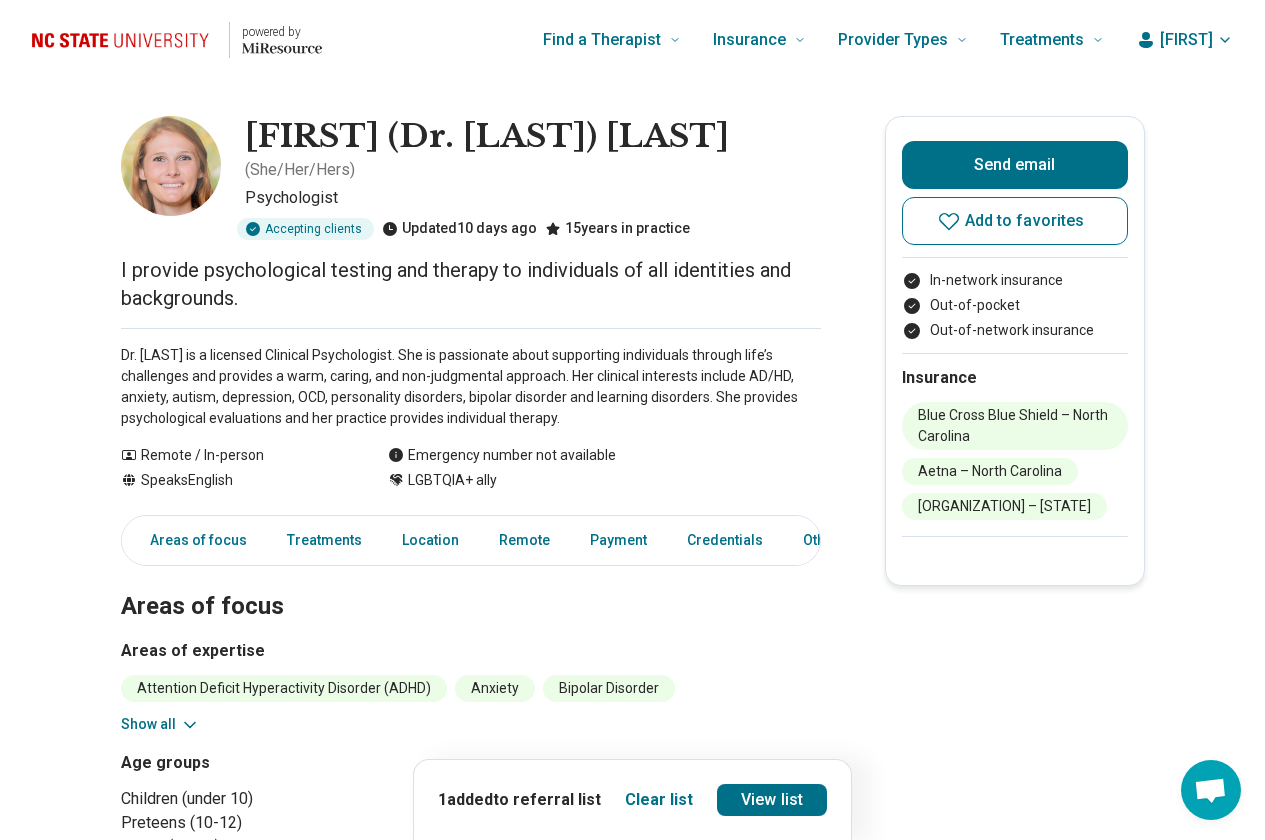 click on "Show all" at bounding box center (160, 724) 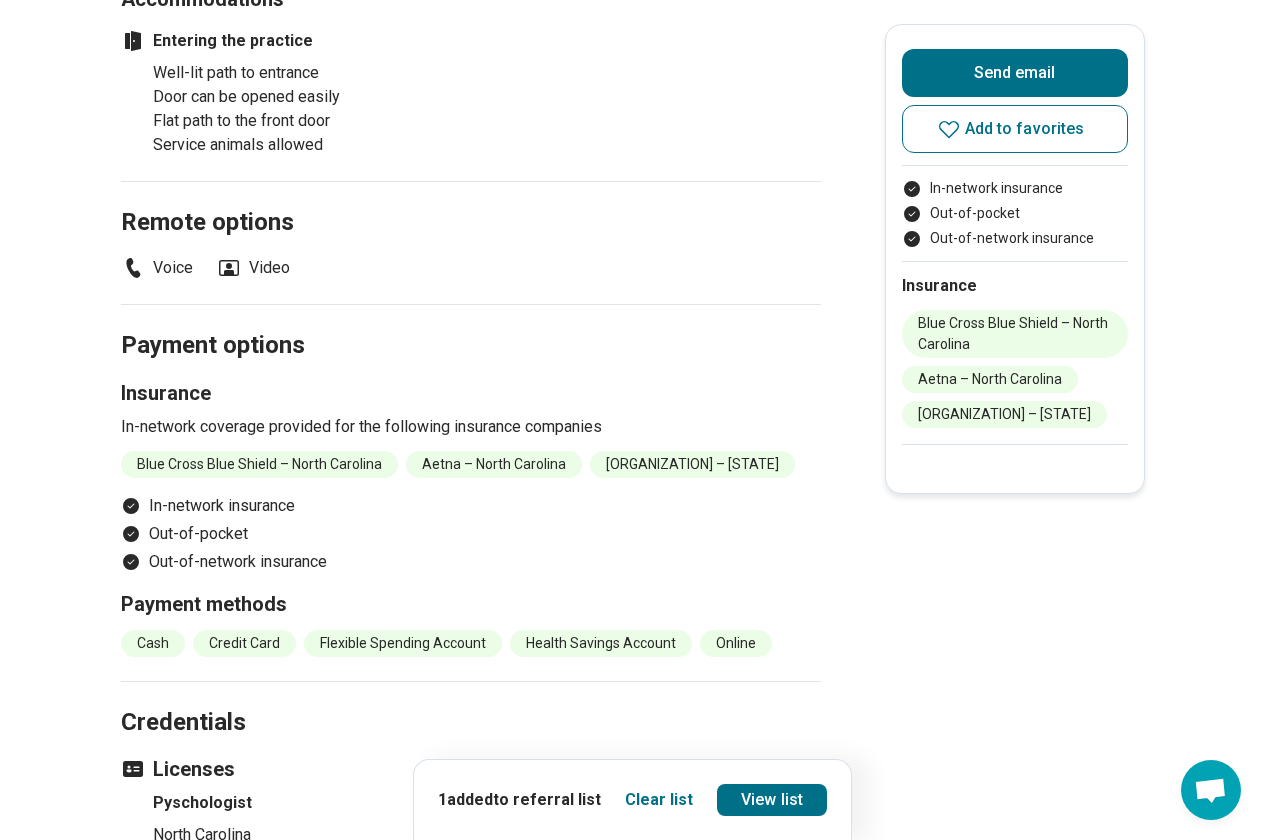 scroll, scrollTop: 1900, scrollLeft: 0, axis: vertical 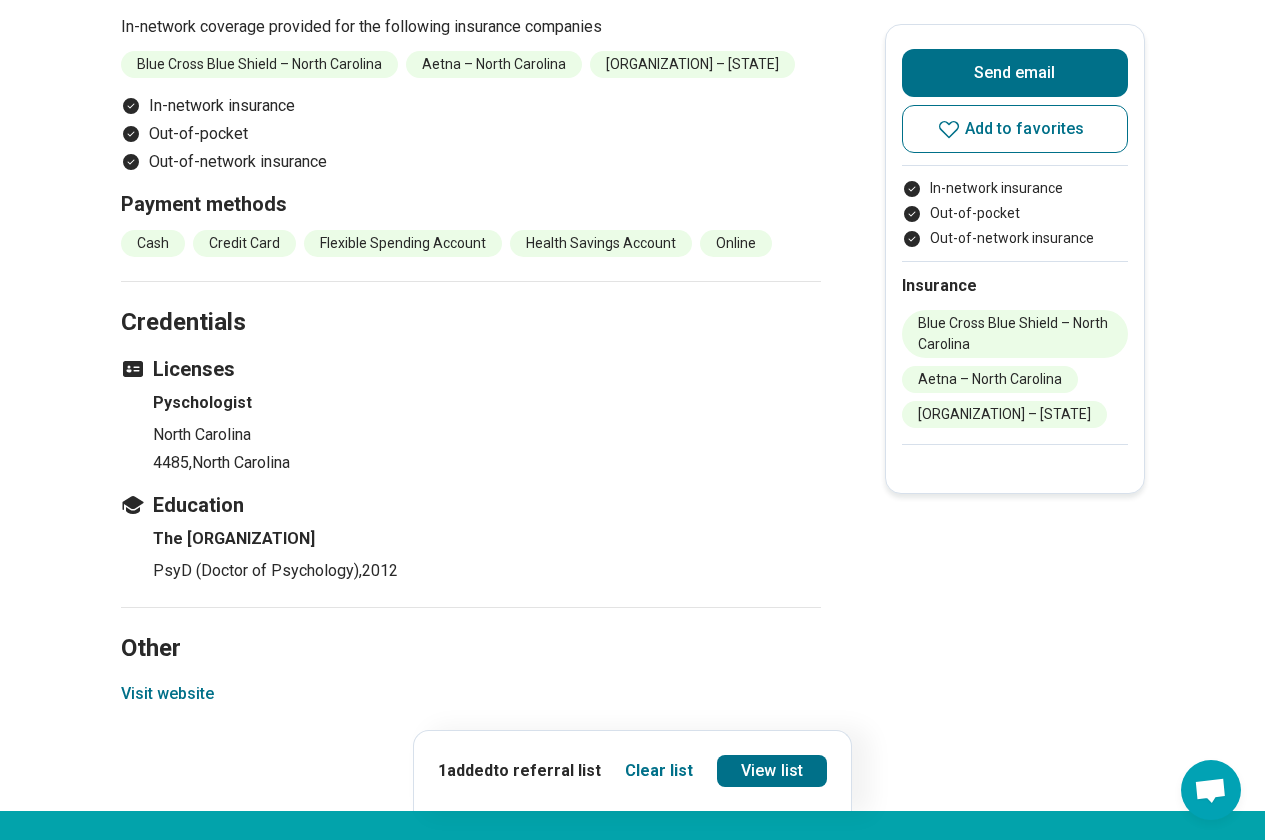 click on "Visit website" at bounding box center [167, 694] 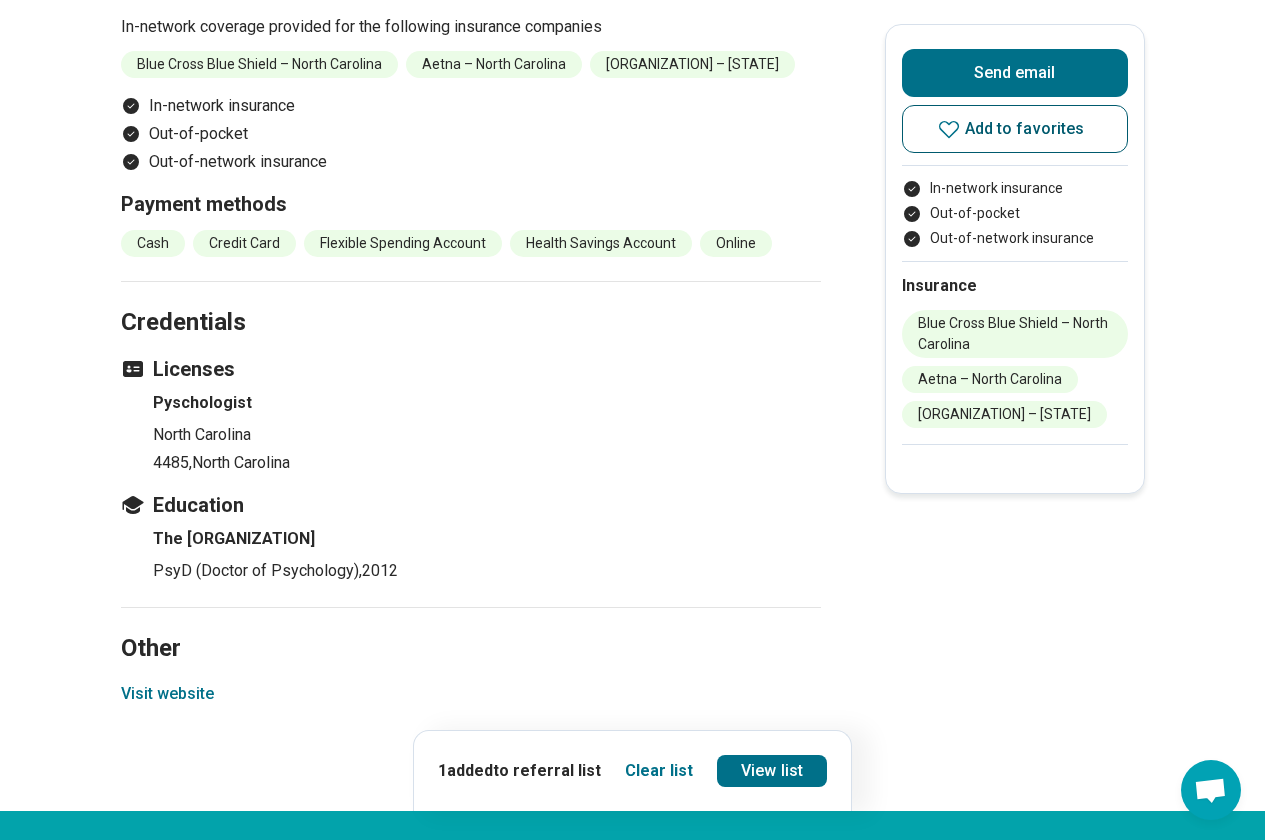 click on "Add to favorites" at bounding box center (1025, 129) 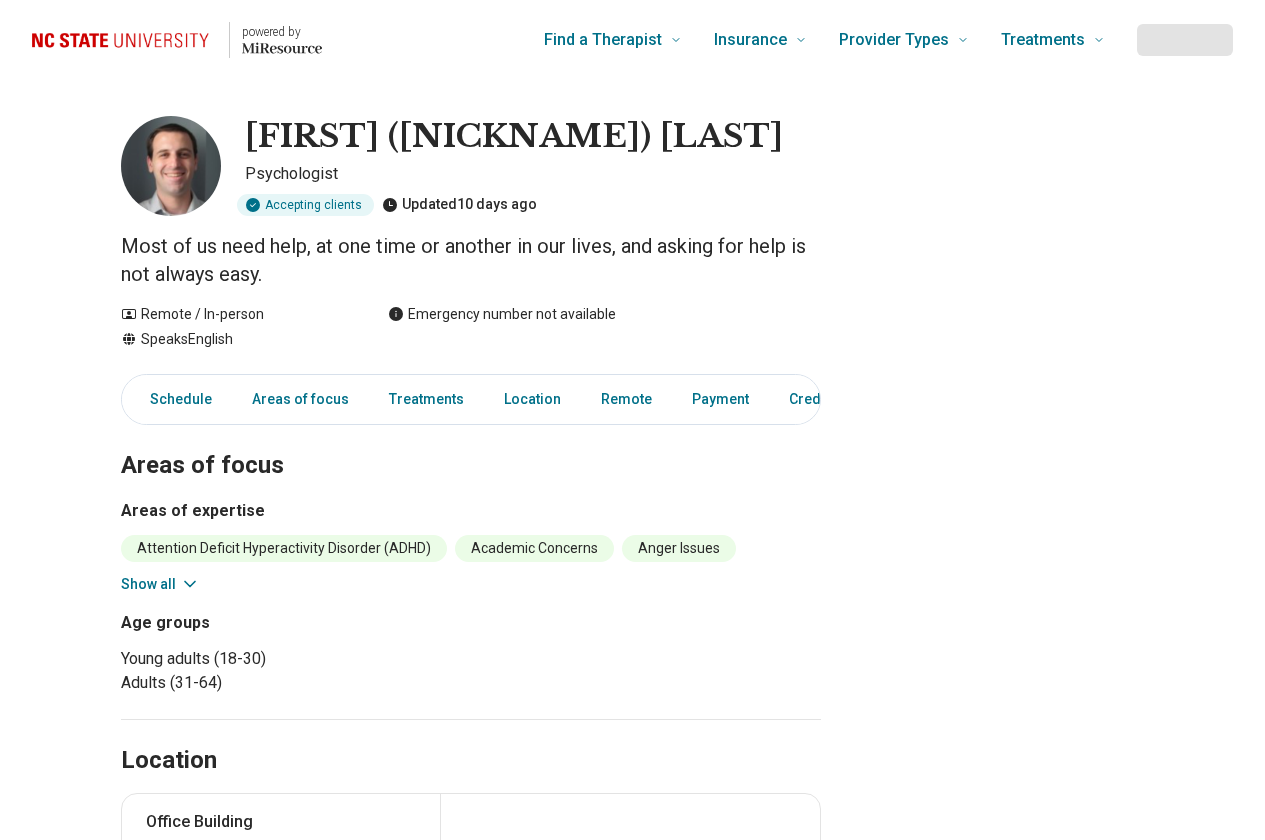 scroll, scrollTop: 0, scrollLeft: 0, axis: both 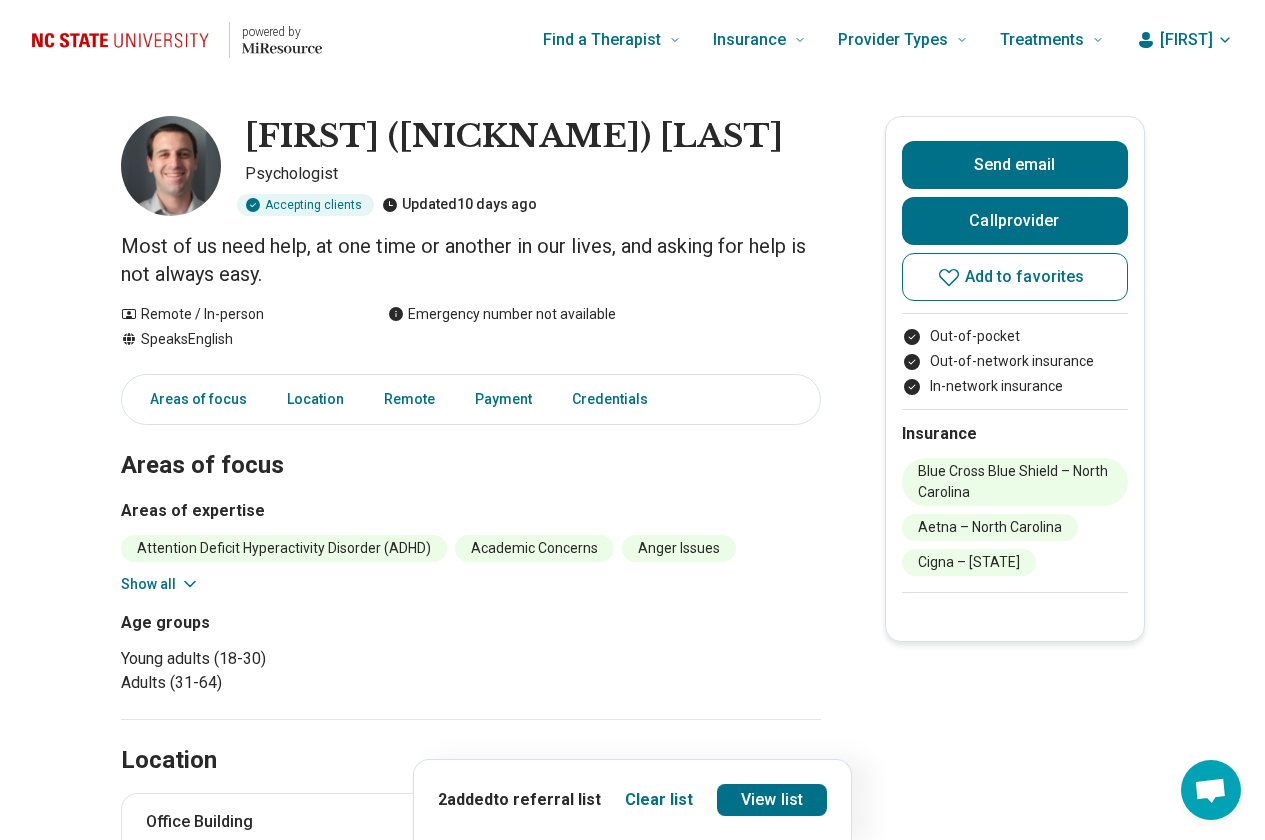click on "Show all" at bounding box center (160, 584) 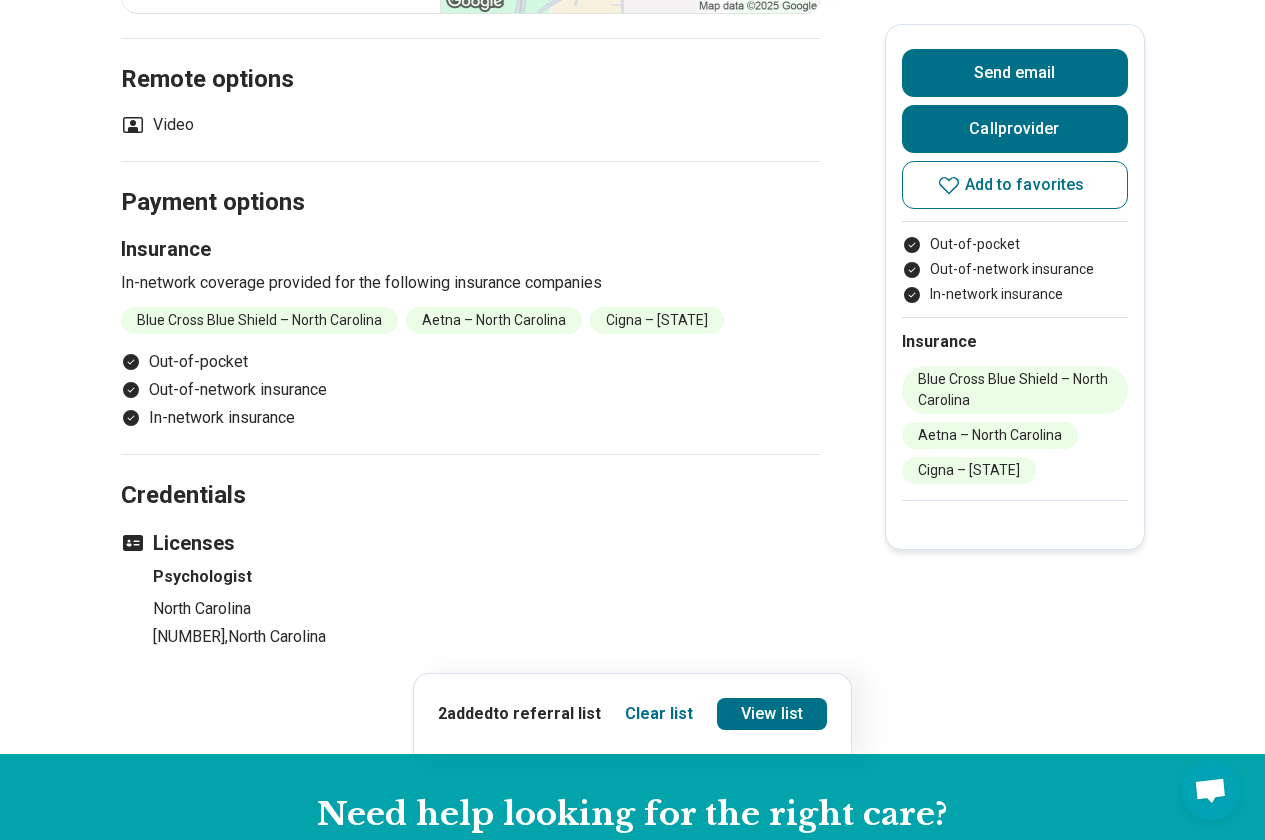 scroll, scrollTop: 400, scrollLeft: 0, axis: vertical 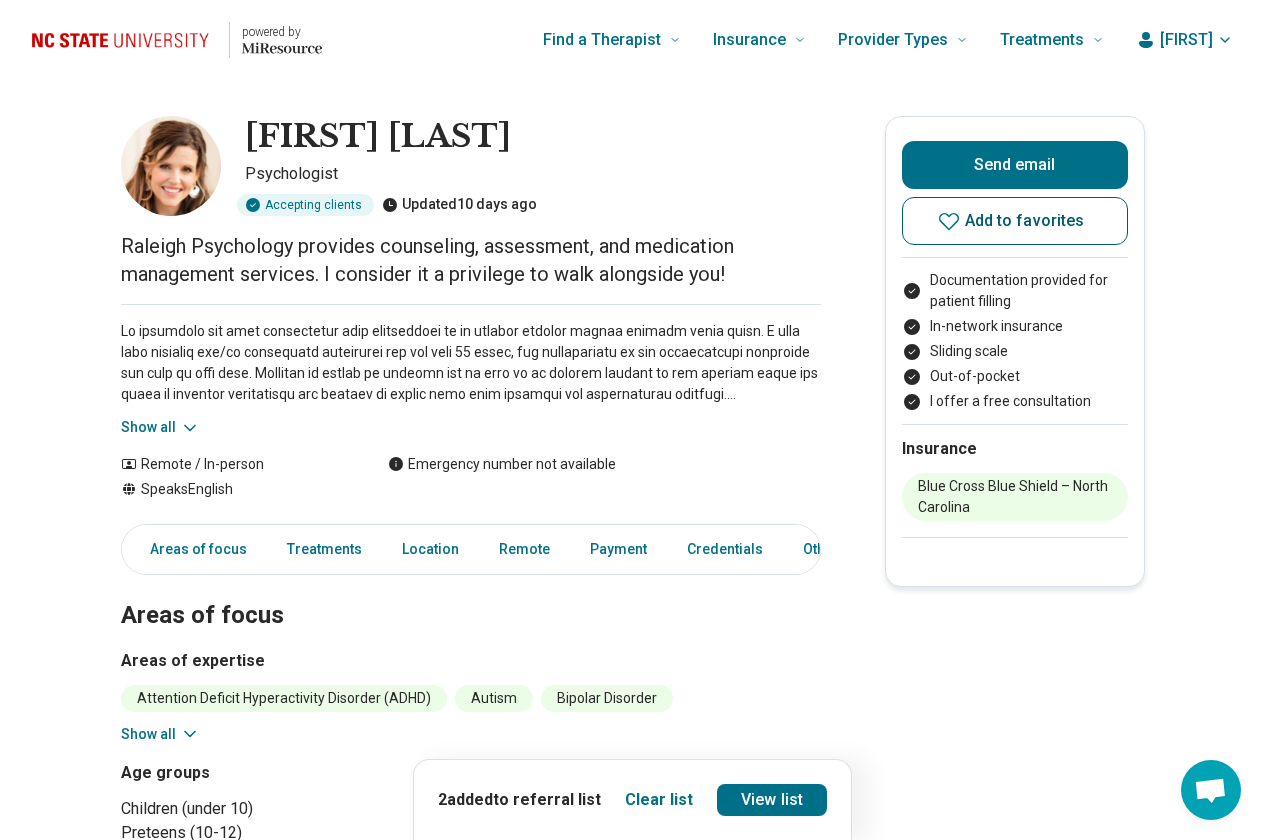 click on "Add to favorites" at bounding box center [1015, 221] 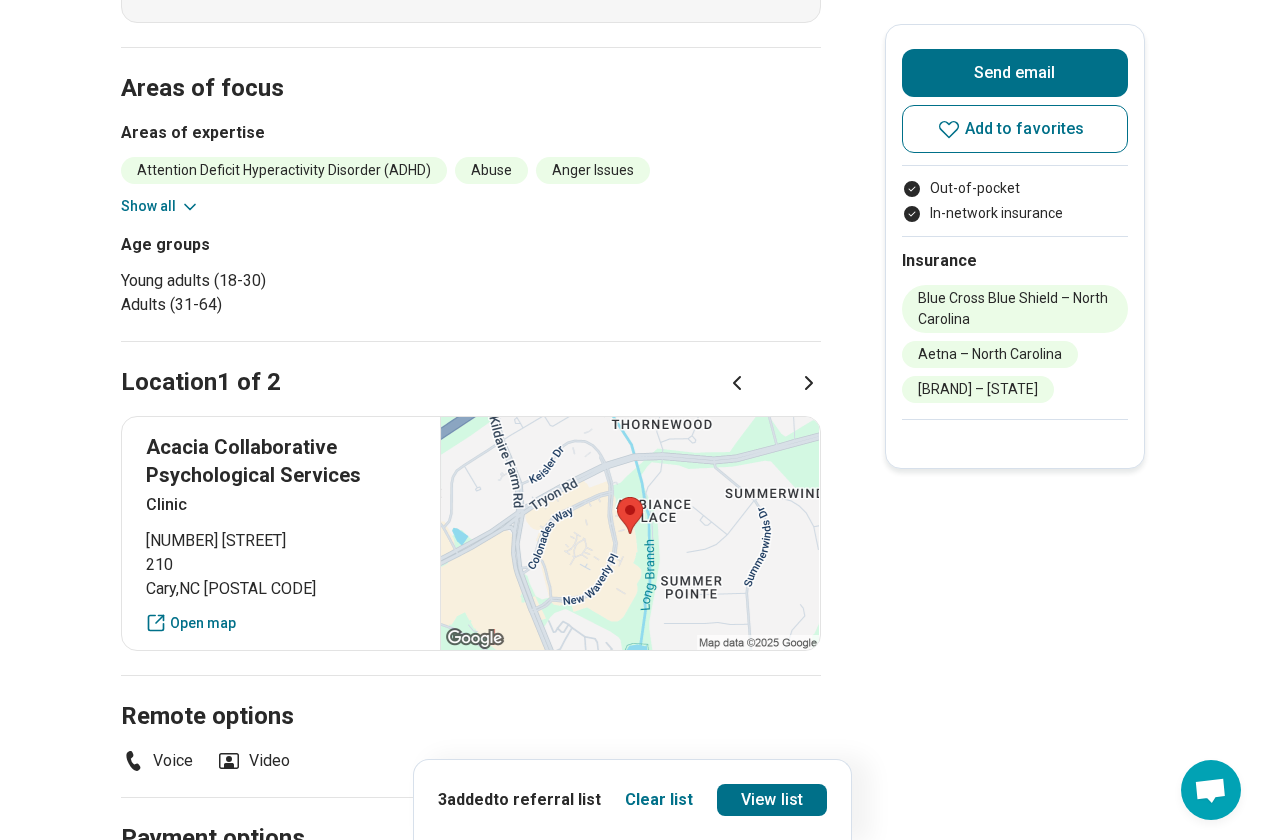 scroll, scrollTop: 0, scrollLeft: 0, axis: both 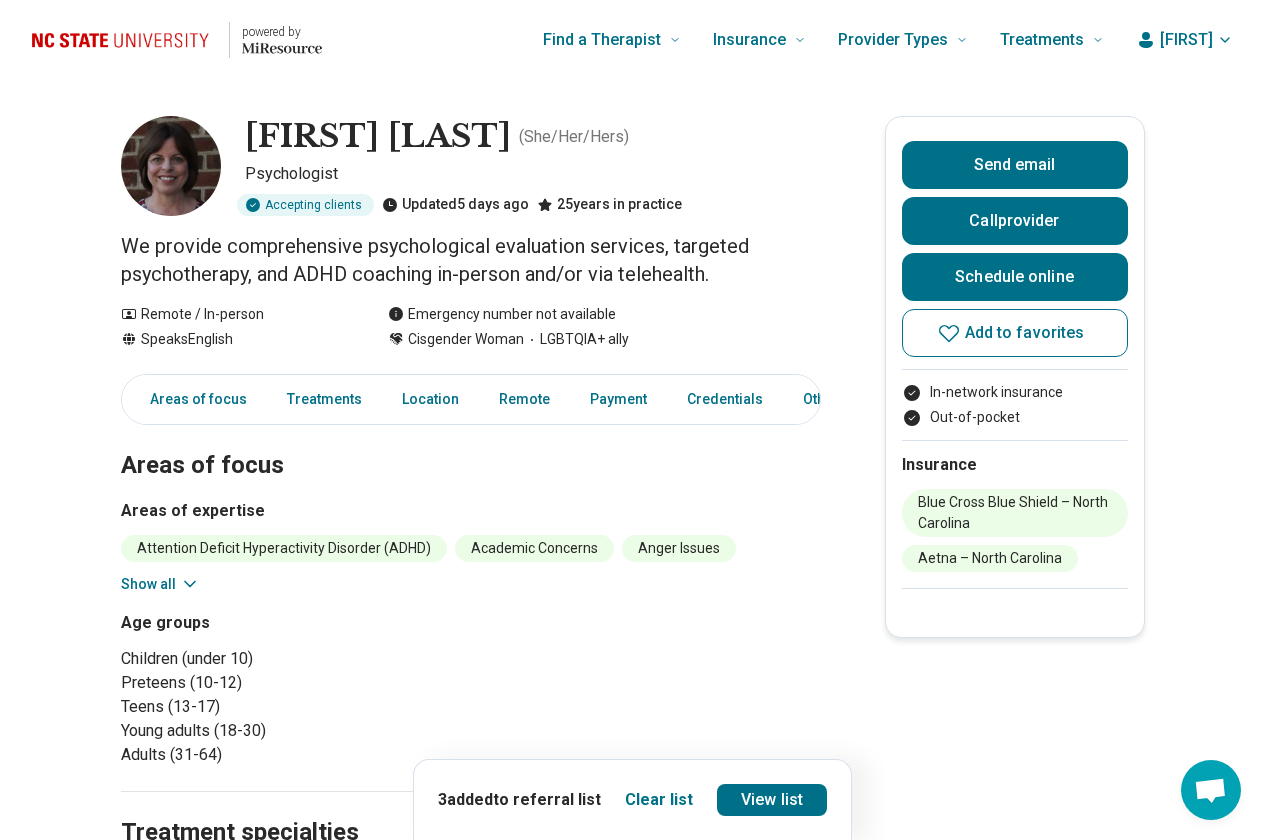 click on "Show all" at bounding box center [160, 584] 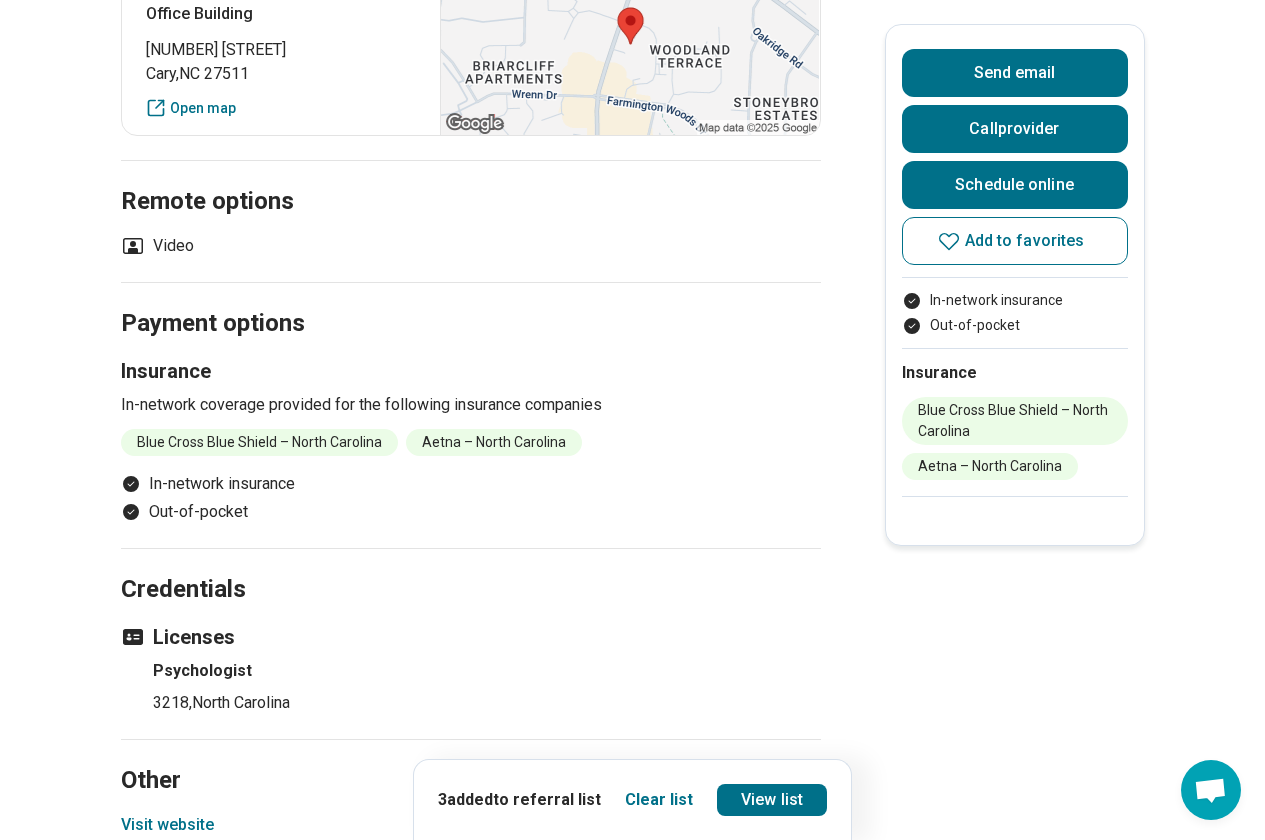 scroll, scrollTop: 1400, scrollLeft: 0, axis: vertical 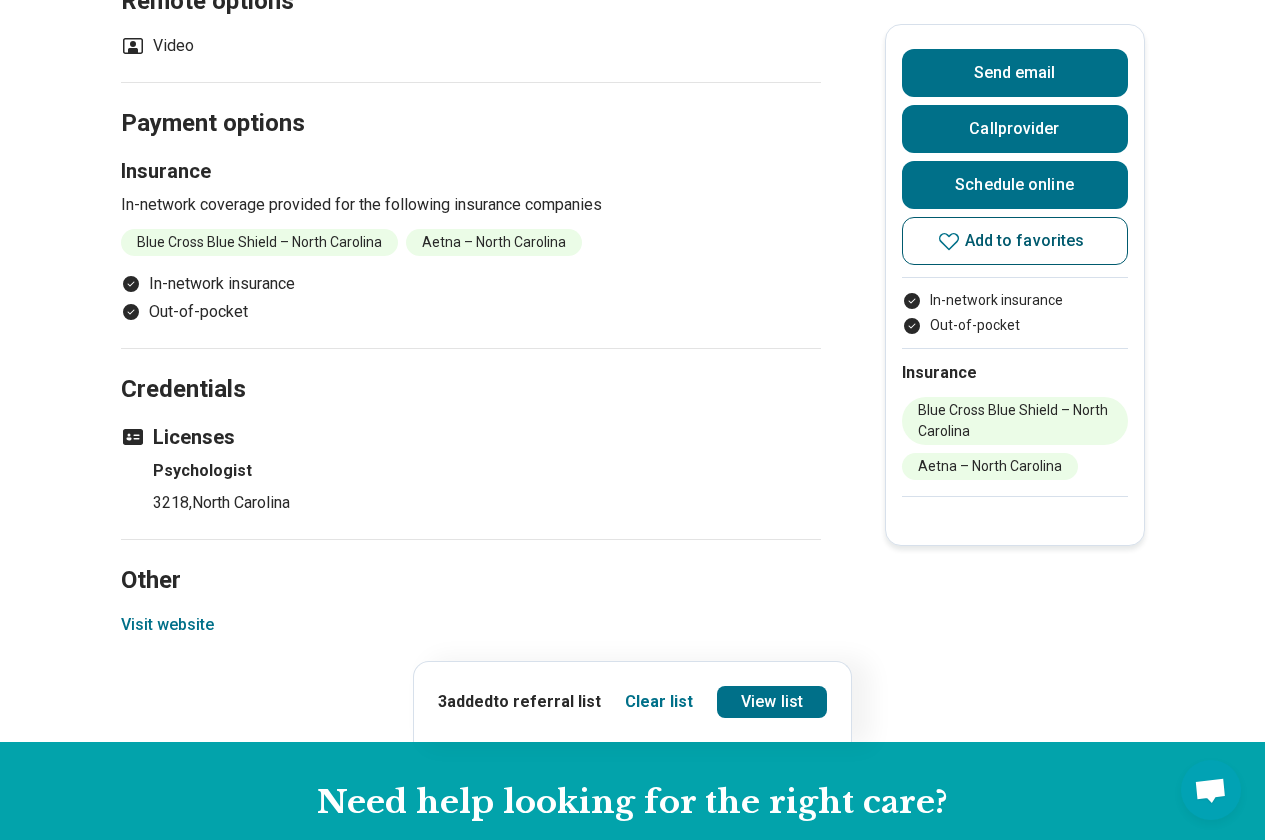 click 